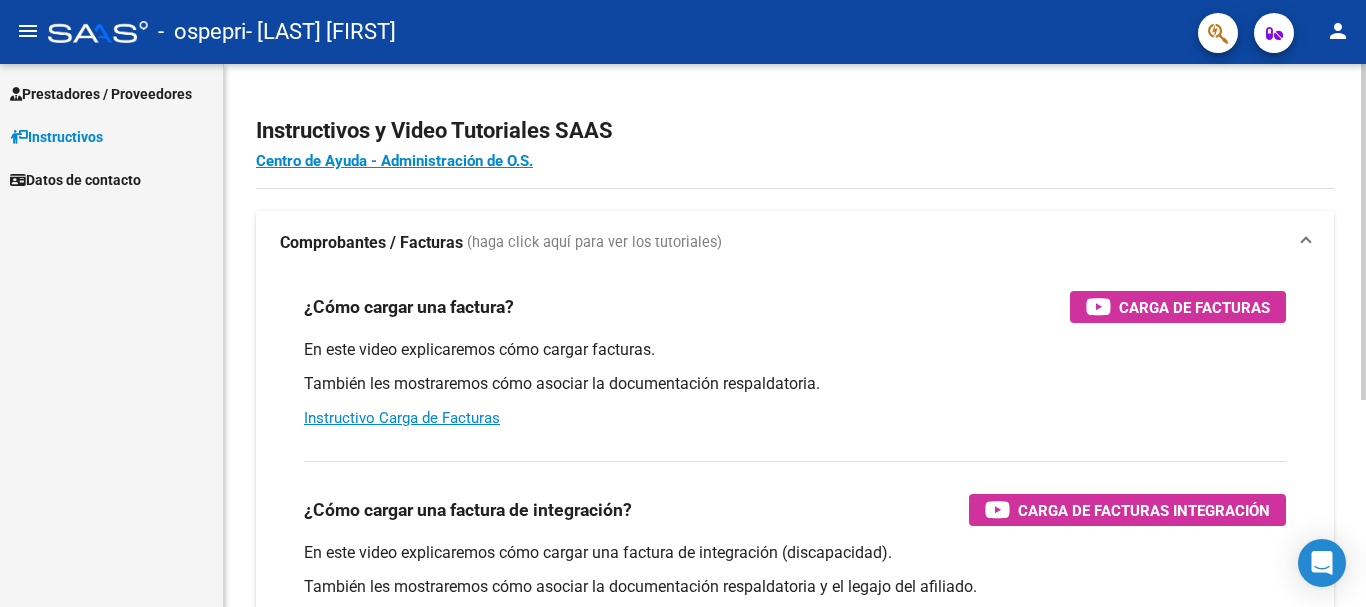 scroll, scrollTop: 0, scrollLeft: 0, axis: both 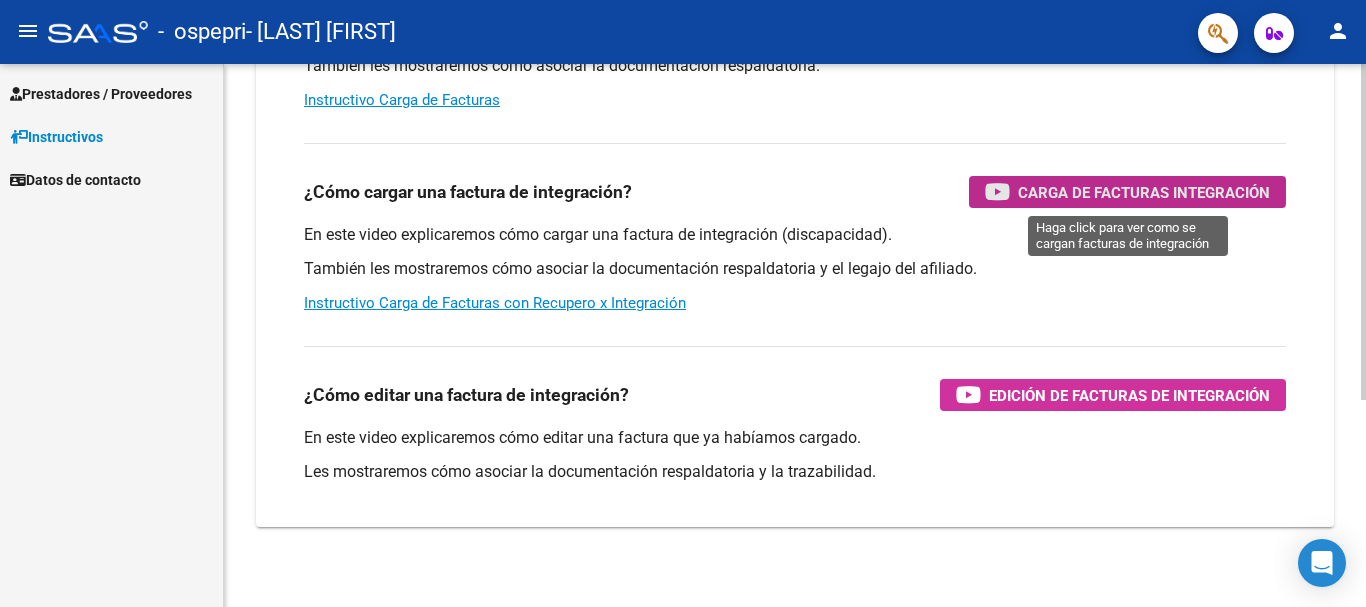 click on "Carga de Facturas Integración" at bounding box center [1144, 192] 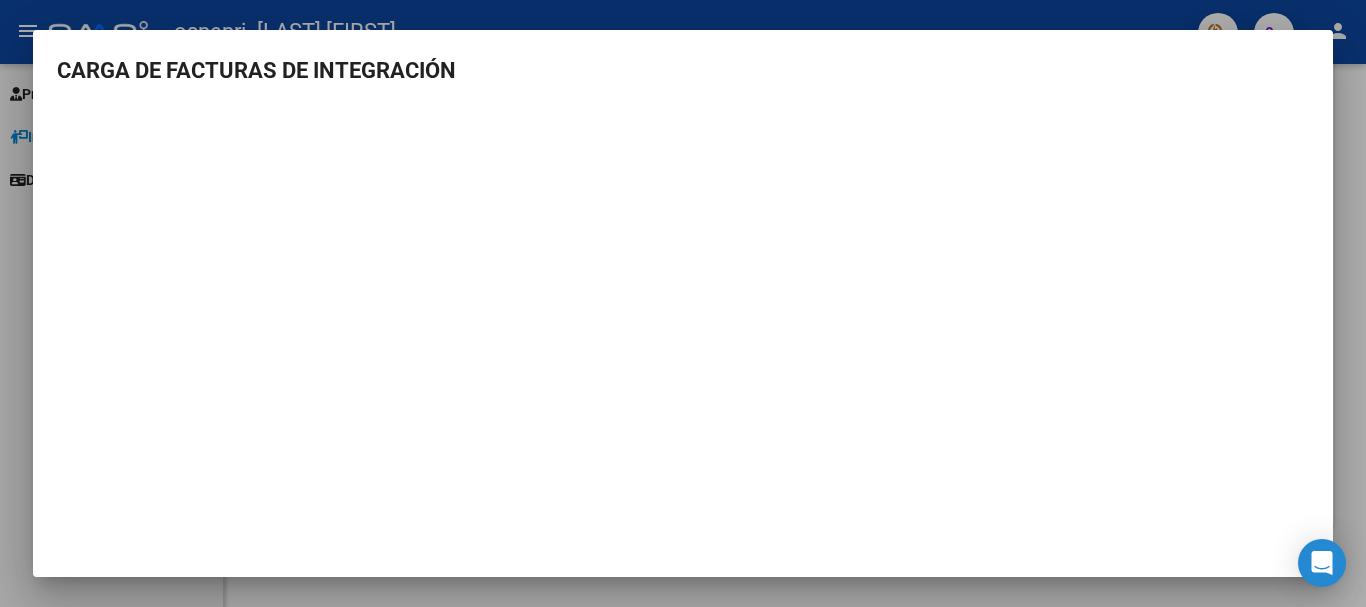 click at bounding box center [683, 303] 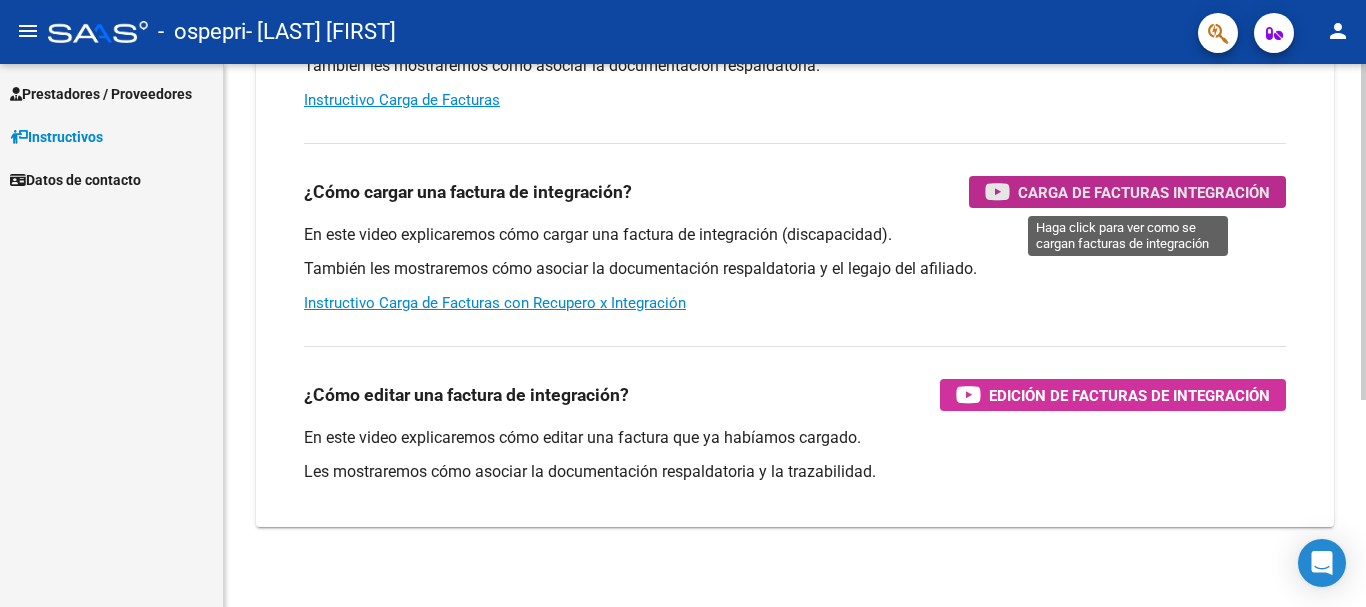 click on "Carga de Facturas Integración" at bounding box center (1144, 192) 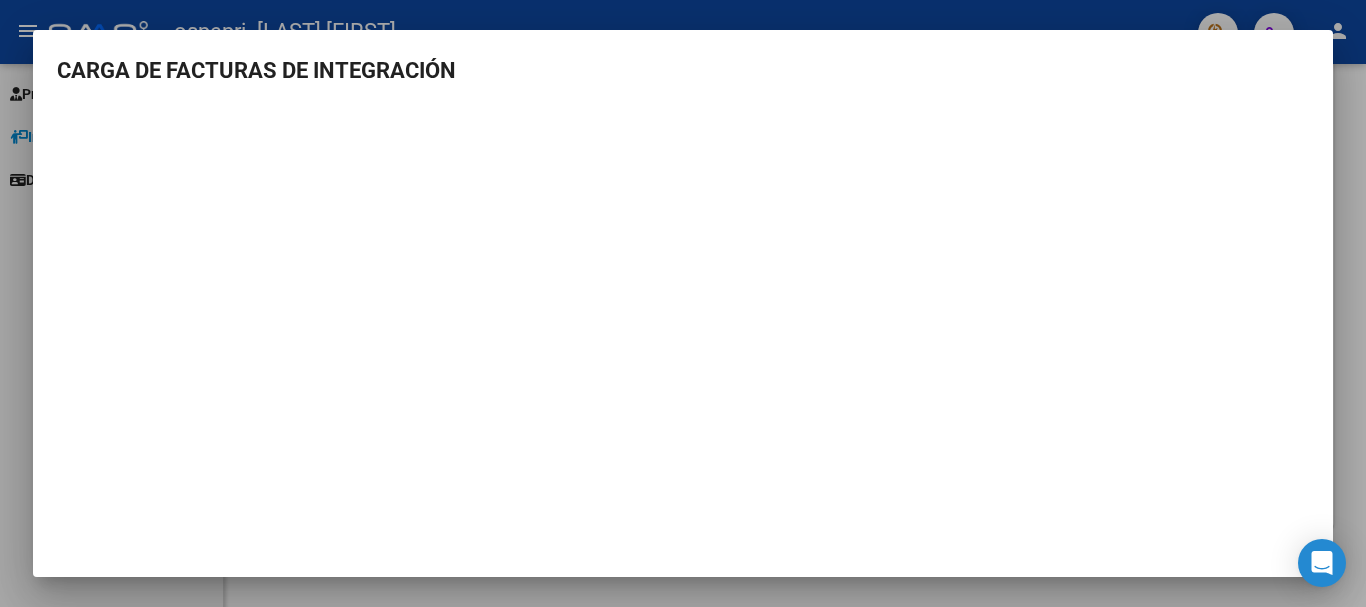 click at bounding box center [683, 303] 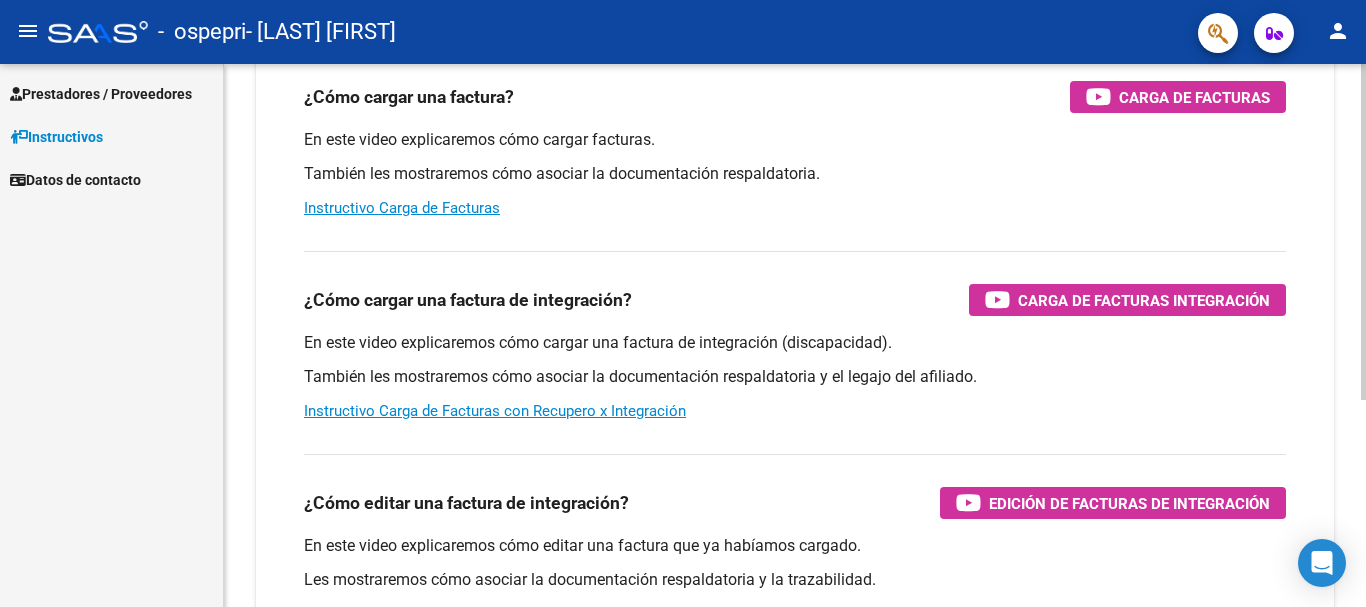 click on "Instructivos y Video Tutoriales SAAS Centro de Ayuda - Administración de O.S. Comprobantes / Facturas     (haga click aquí para ver los tutoriales) ¿Cómo cargar una factura?    Carga de Facturas En este video explicaremos cómo cargar facturas. También les mostraremos cómo asociar la documentación respaldatoria. Instructivo Carga de Facturas ¿Cómo cargar una factura de integración?    Carga de Facturas Integración En este video explicaremos cómo cargar una factura de integración (discapacidad). También les mostraremos cómo asociar la documentación respaldatoria y el legajo del afiliado. Instructivo Carga de Facturas con Recupero x Integración ¿Cómo editar una factura de integración?    Edición de Facturas de integración En este video explicaremos cómo editar una factura que ya habíamos cargado. Les mostraremos cómo asociar la documentación respaldatoria y la trazabilidad." 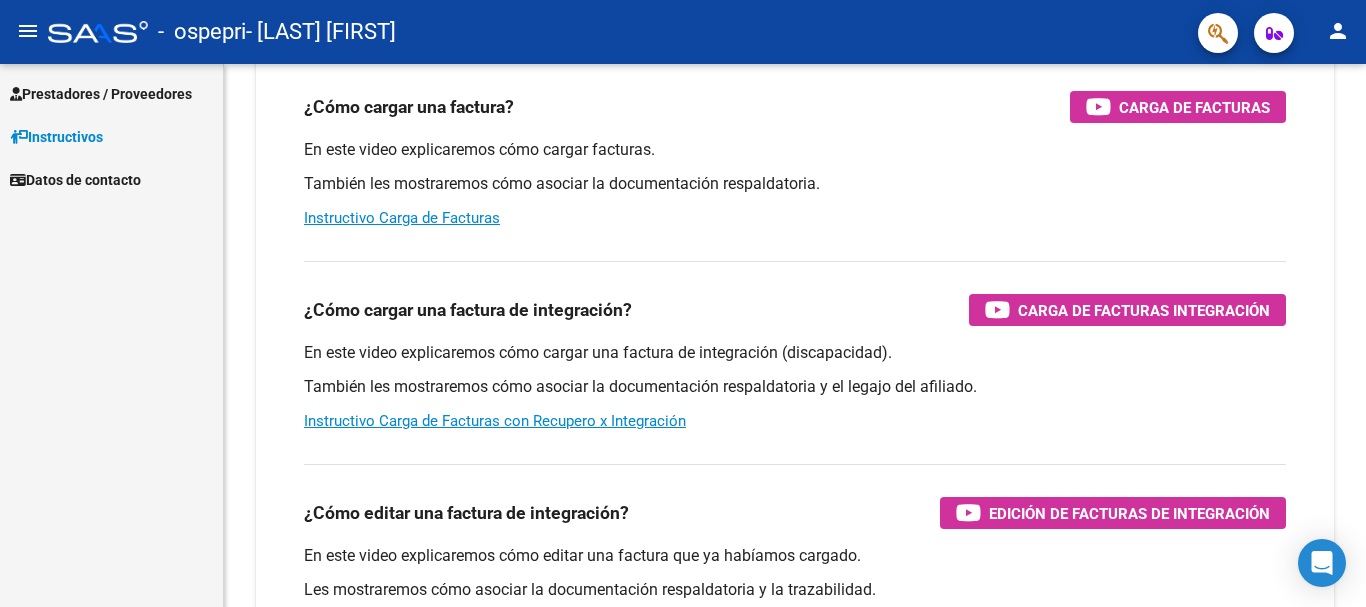 click on "Prestadores / Proveedores" at bounding box center (111, 93) 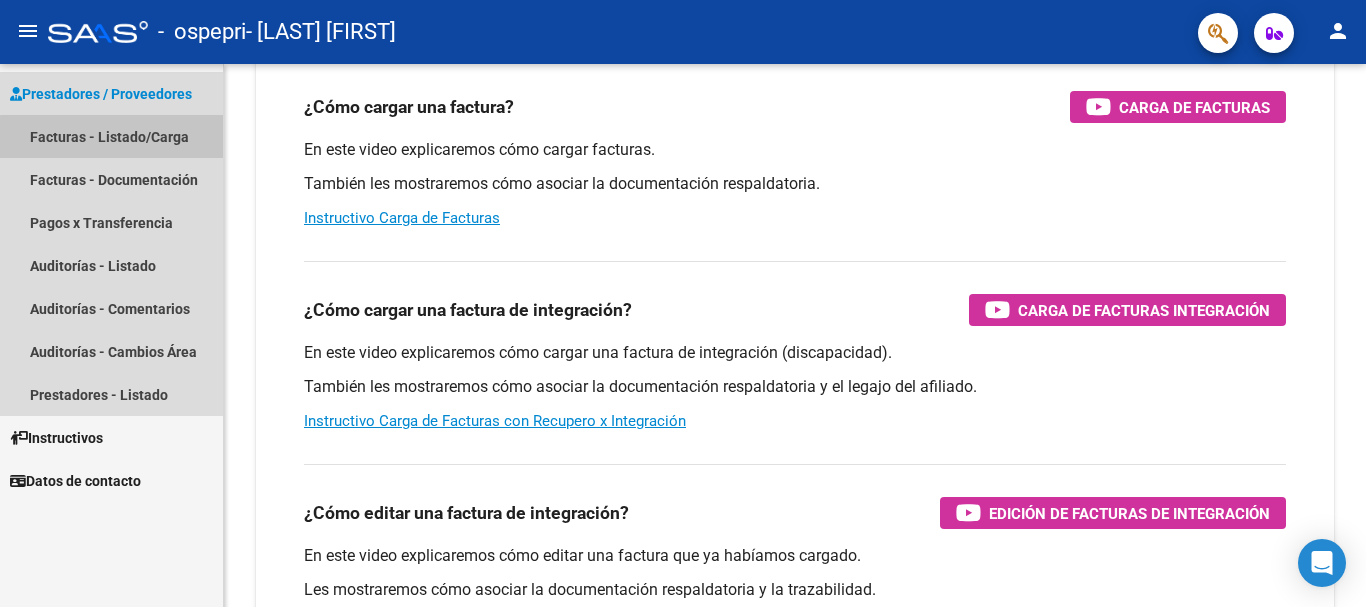click on "Facturas - Listado/Carga" at bounding box center (111, 136) 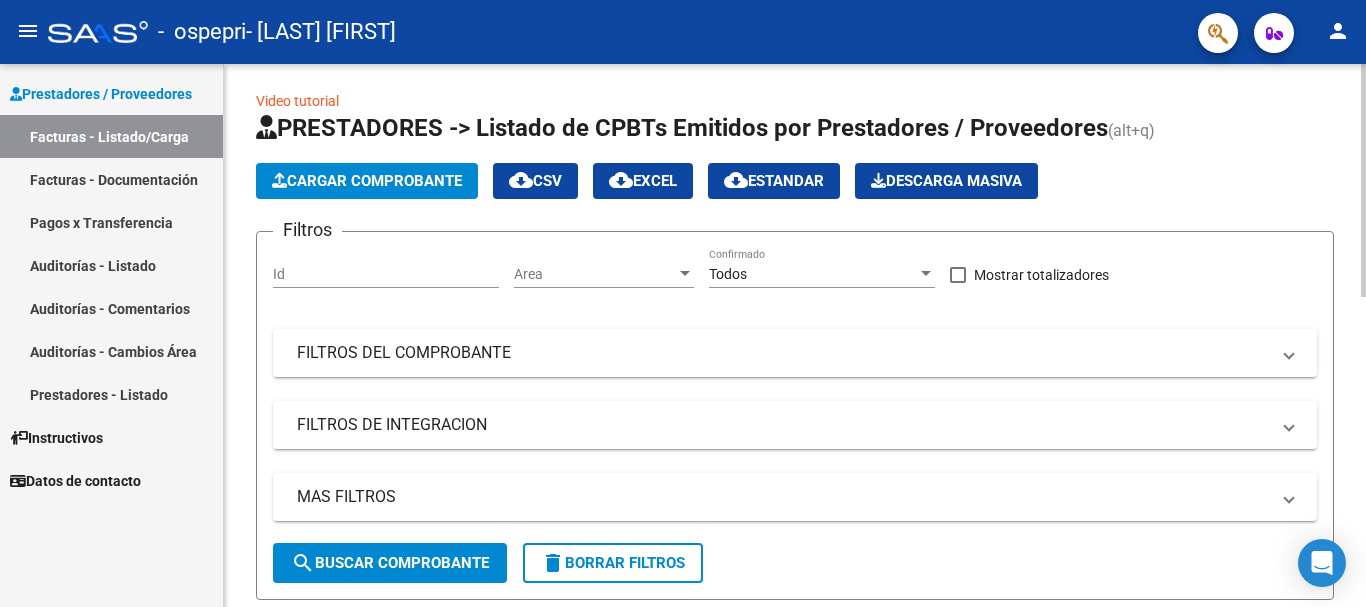 scroll, scrollTop: 0, scrollLeft: 0, axis: both 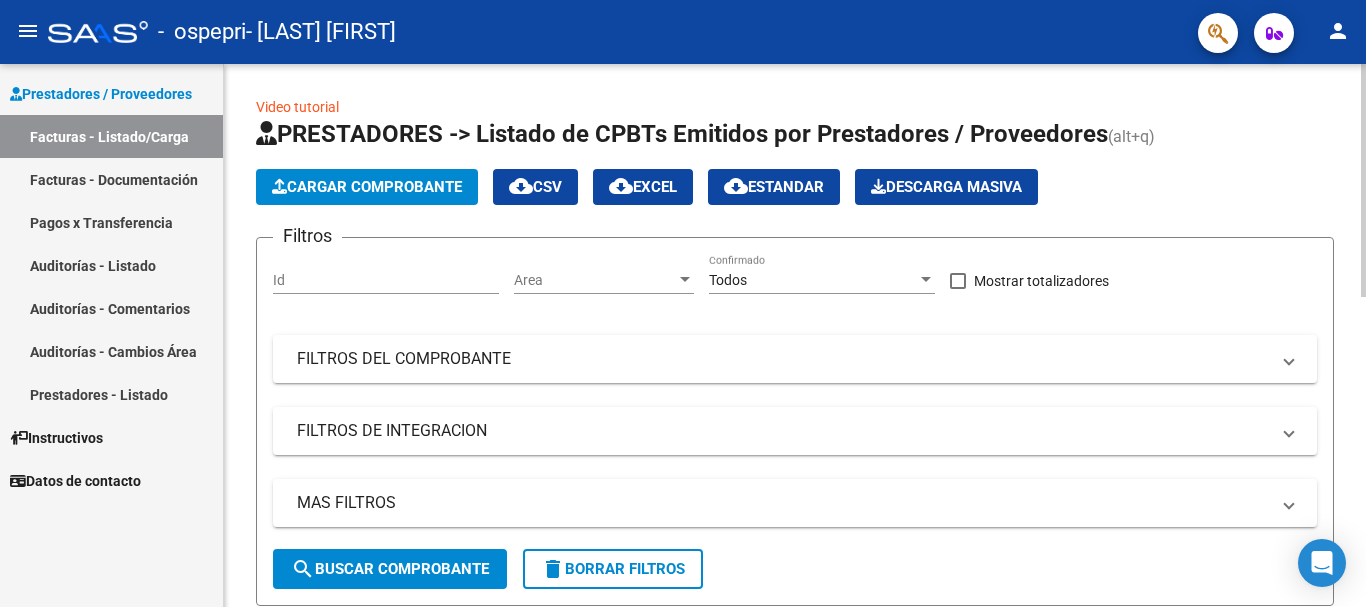 click 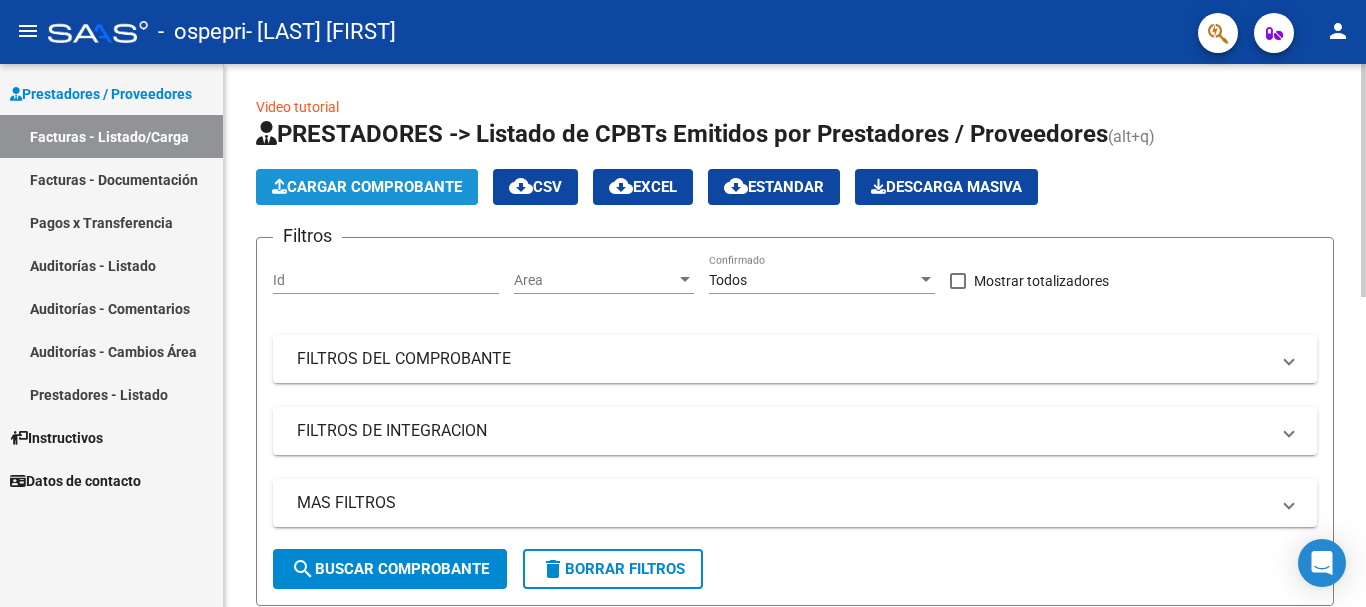 click on "Cargar Comprobante" 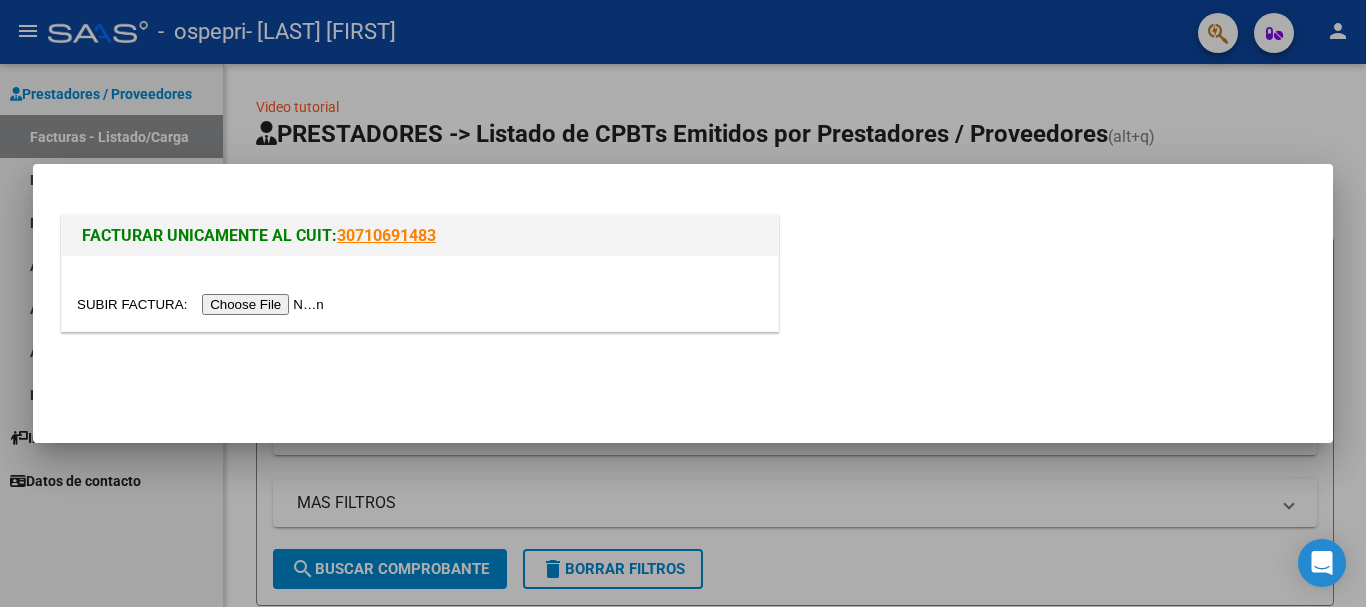 click at bounding box center [203, 304] 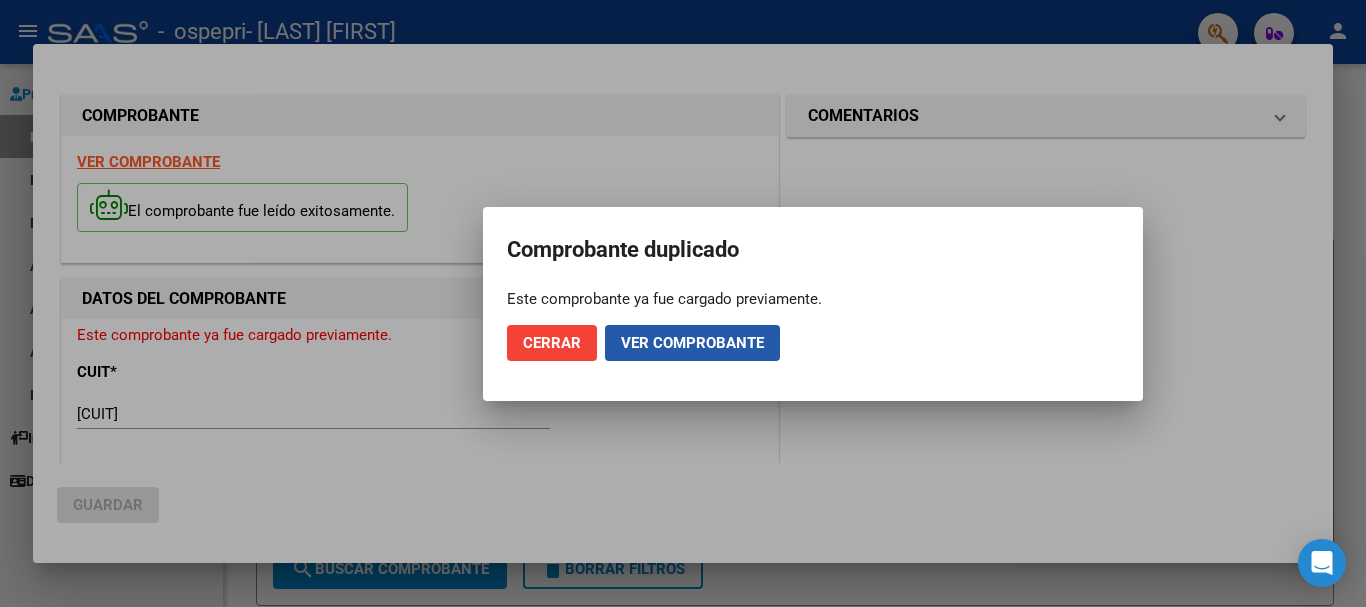 click on "Ver comprobante" 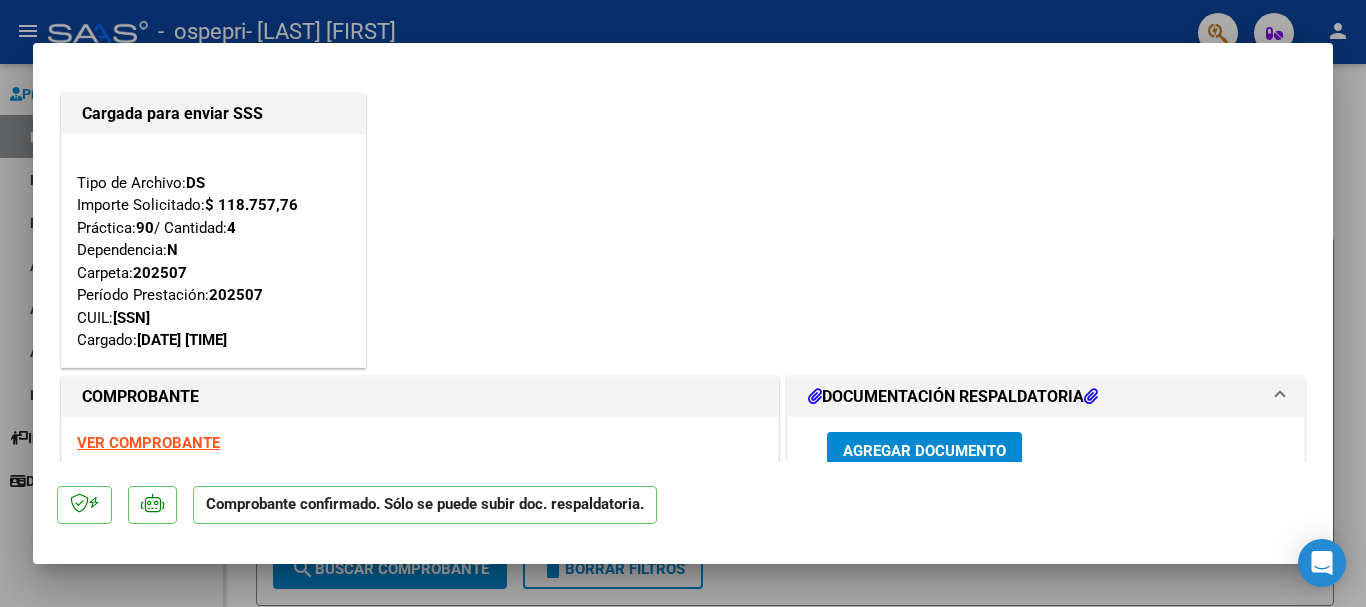 click on "VER COMPROBANTE" at bounding box center [148, 443] 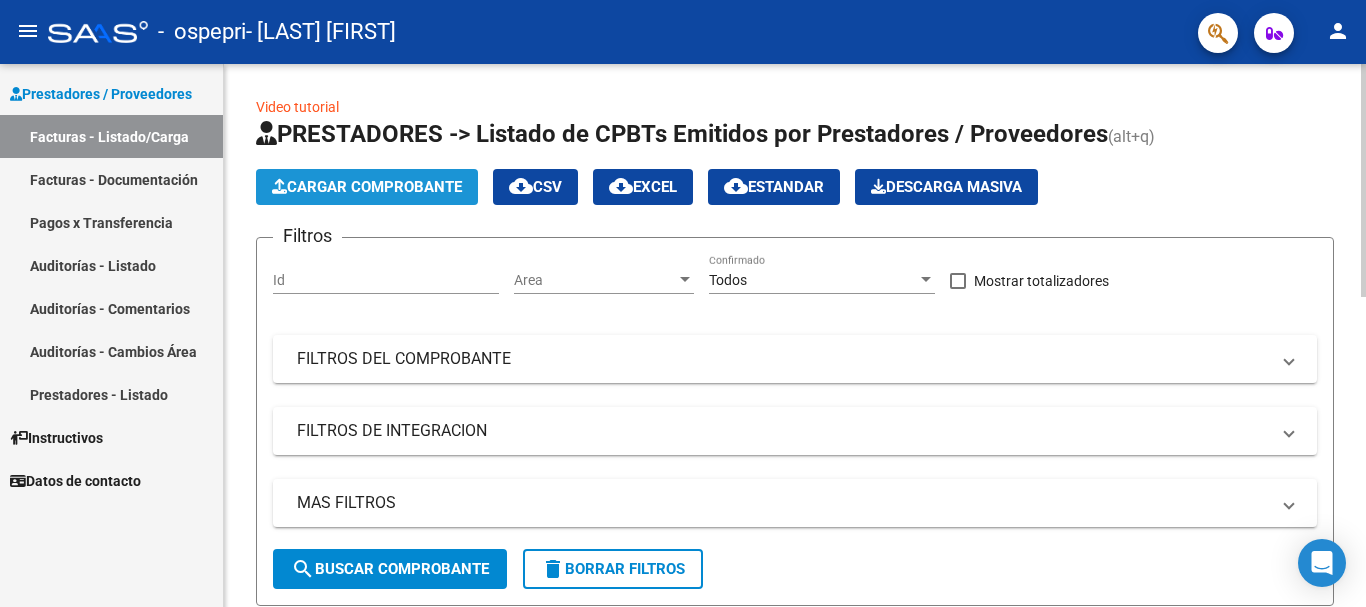 click on "Cargar Comprobante" 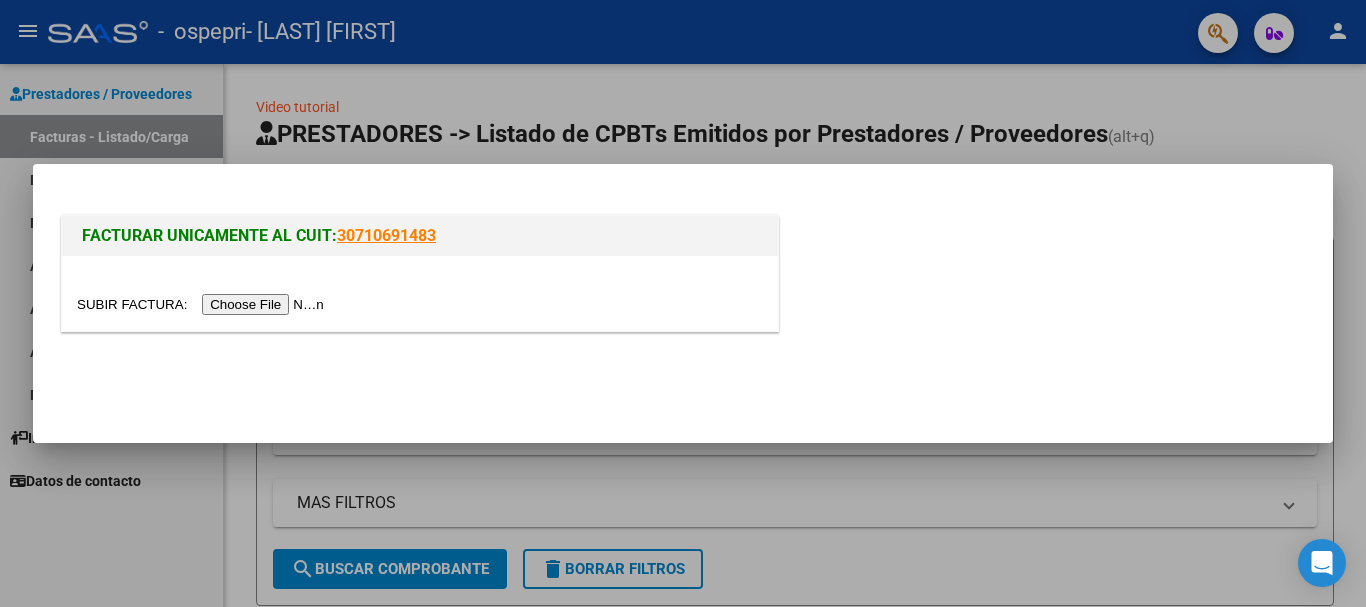 click at bounding box center (203, 304) 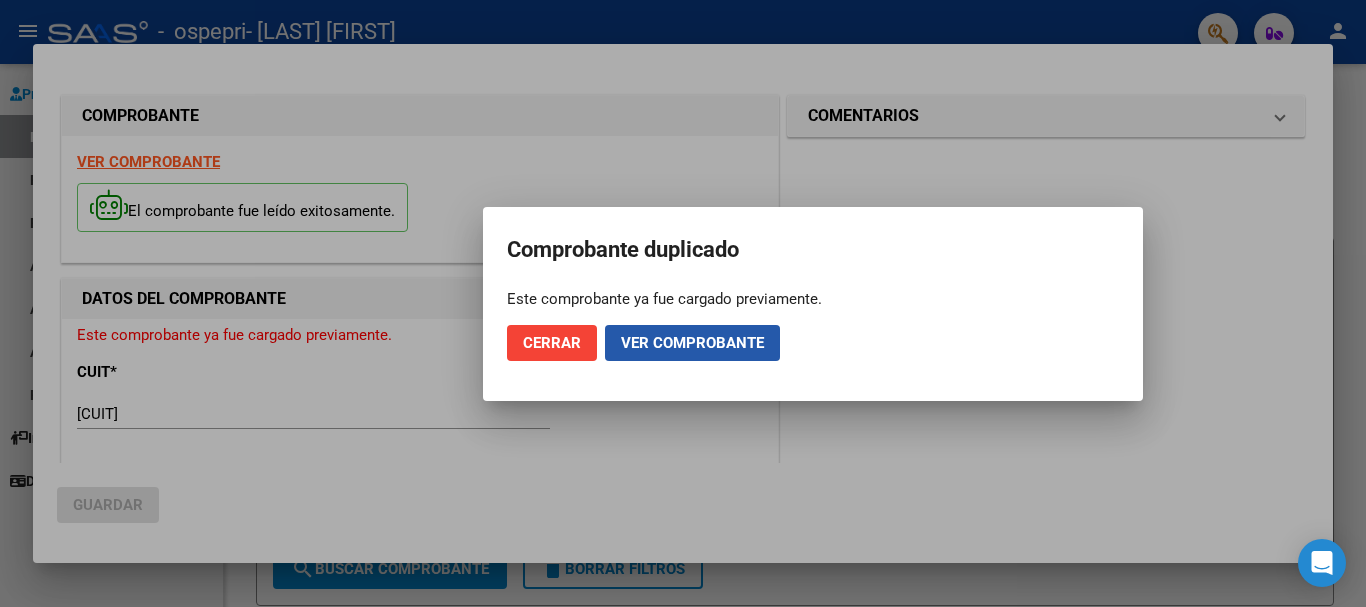 click on "Ver comprobante" 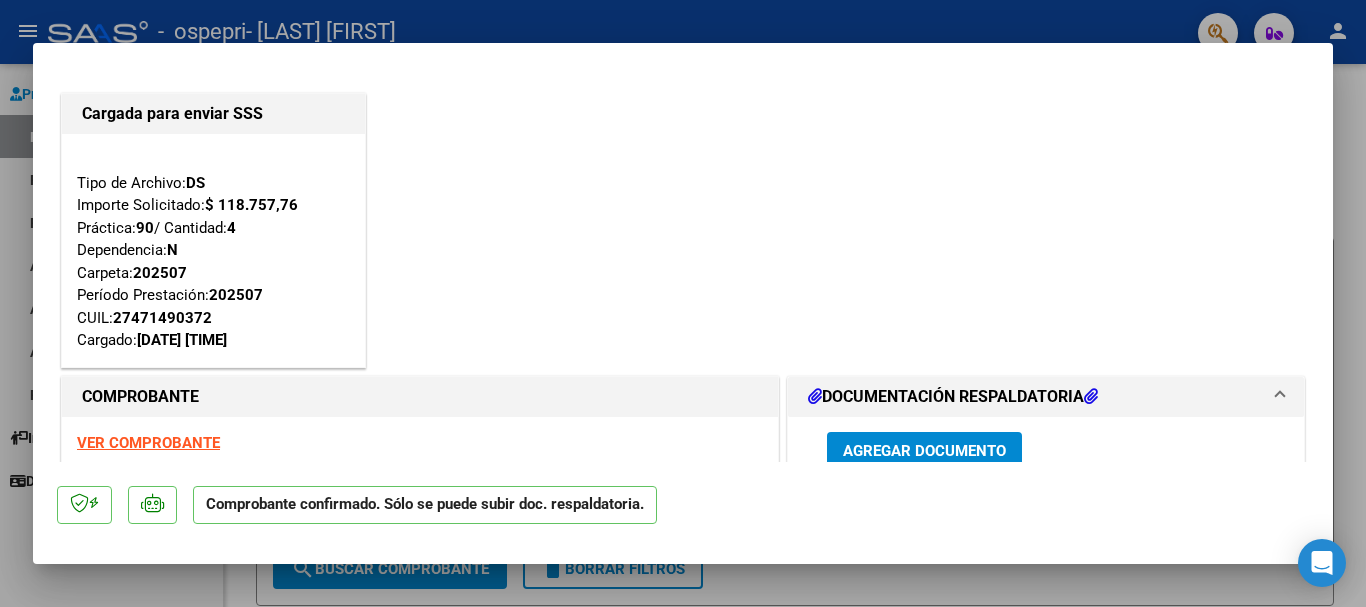 click at bounding box center (683, 303) 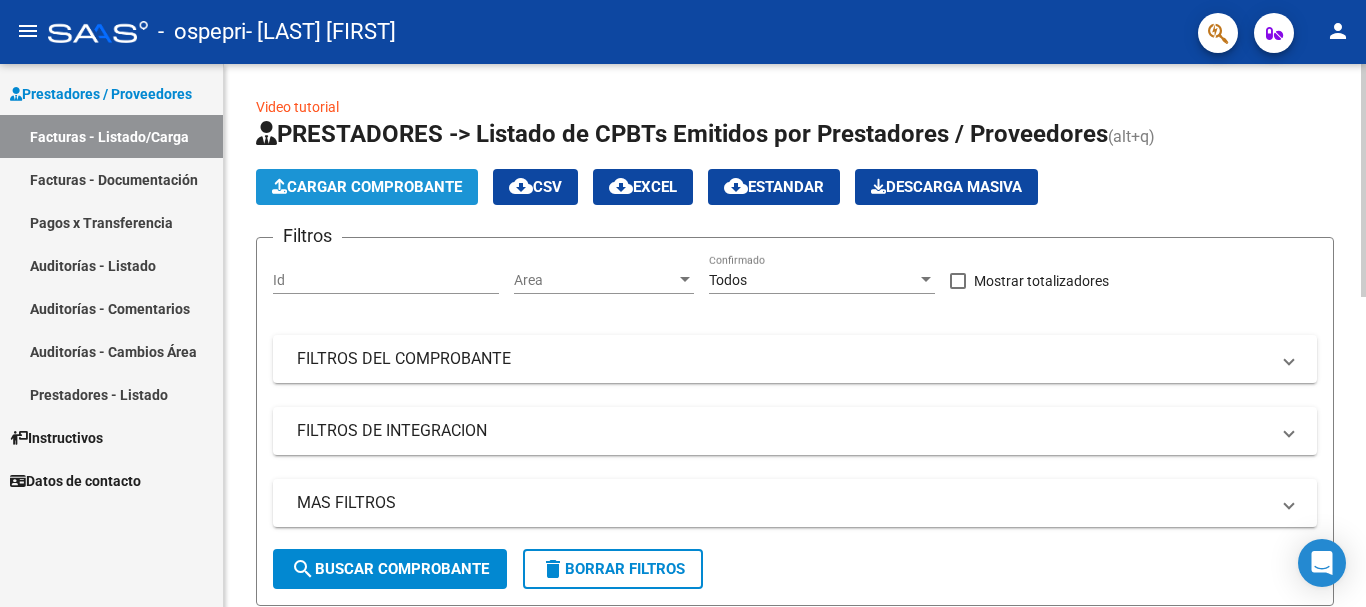 click on "Cargar Comprobante" 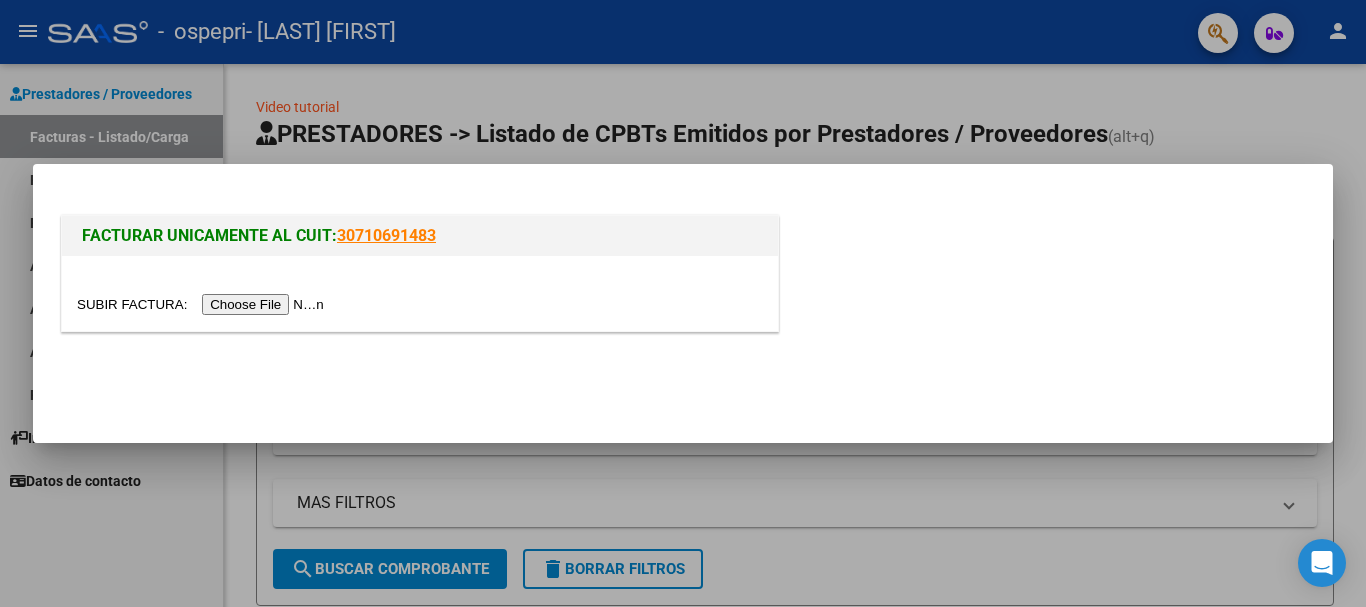 click at bounding box center [203, 304] 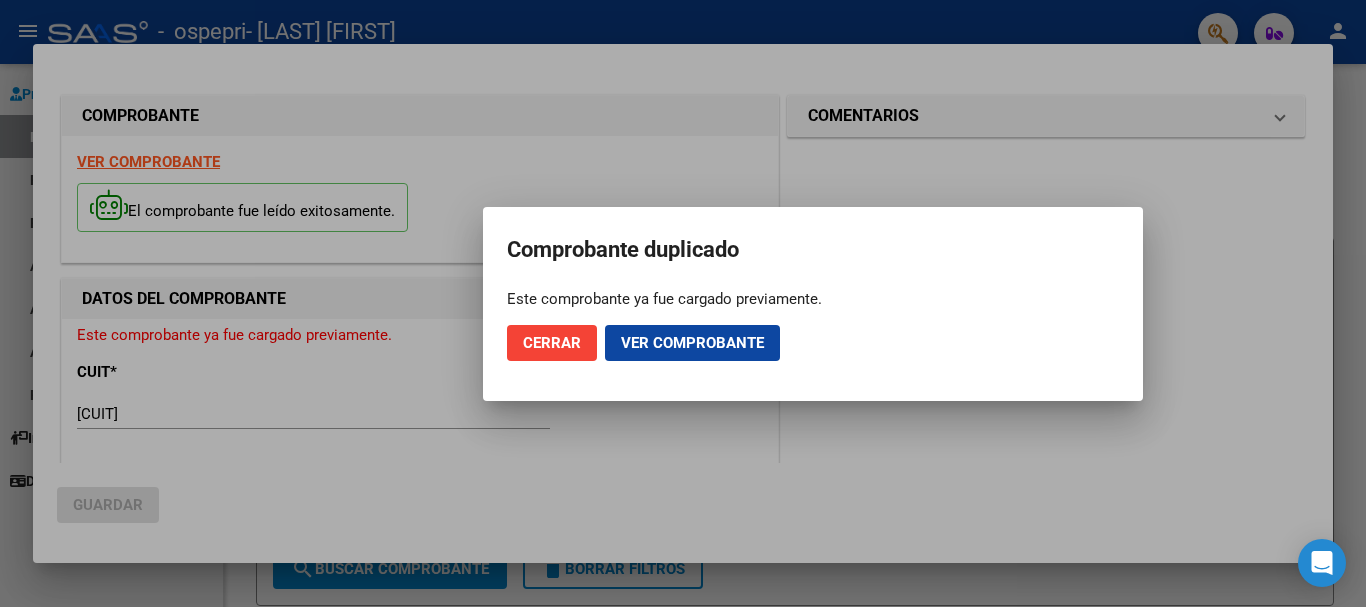 click at bounding box center [683, 303] 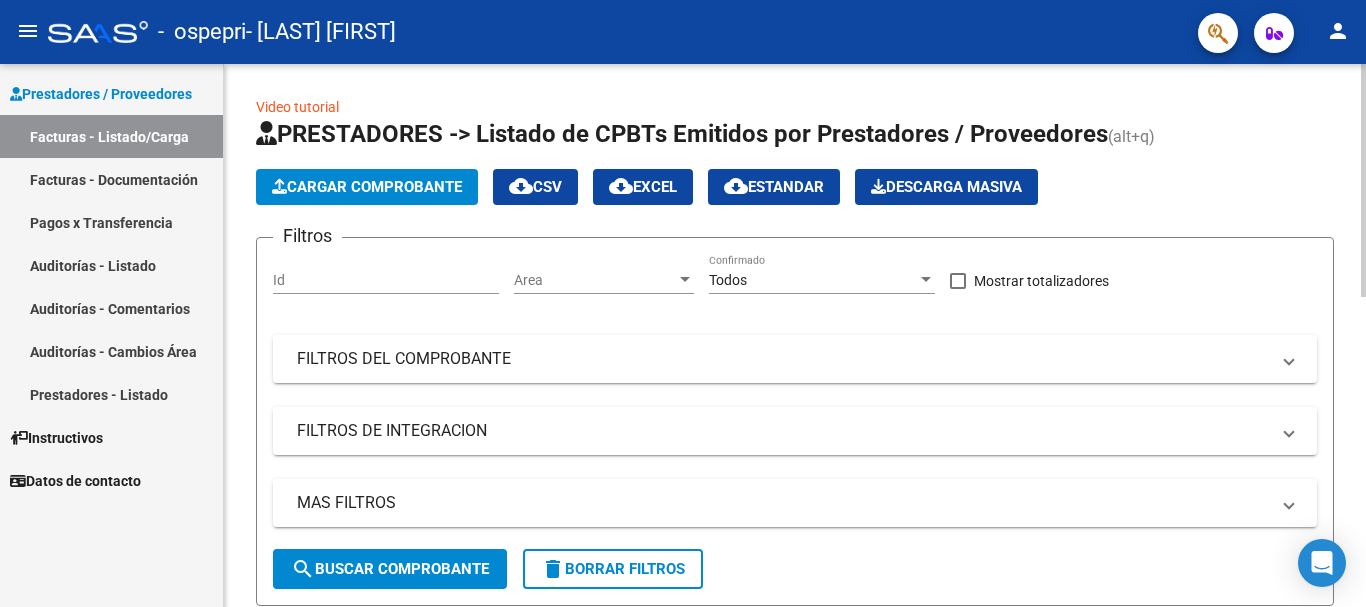 click on "Cargar Comprobante" 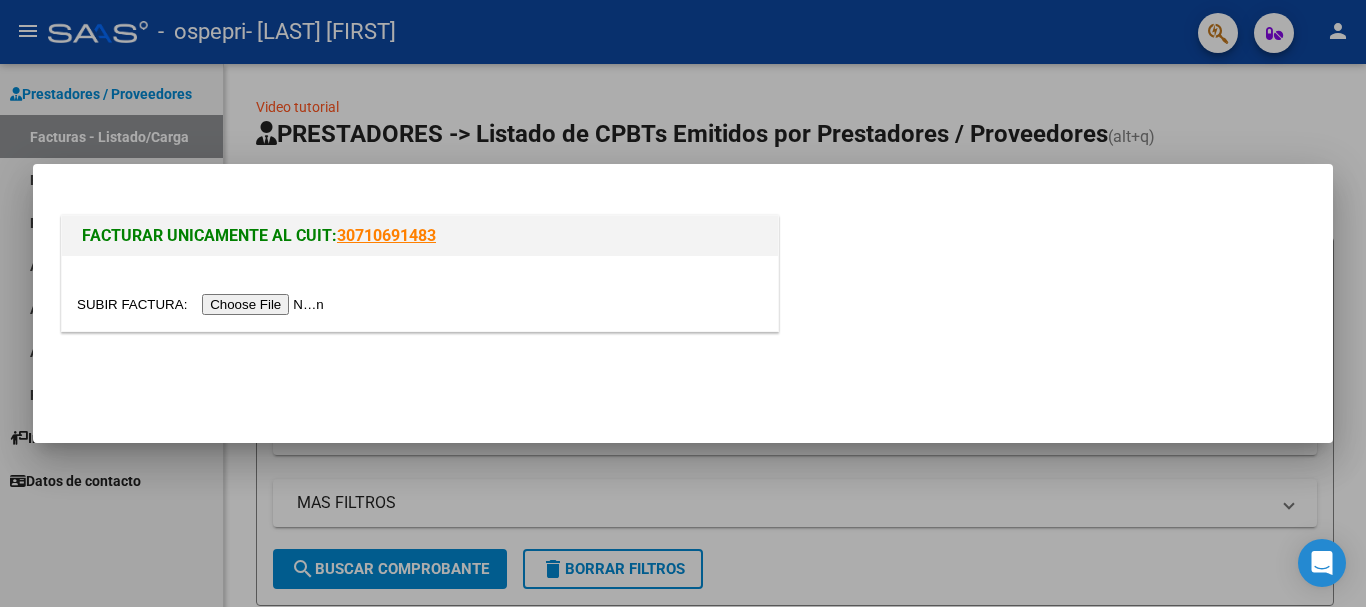 click at bounding box center (203, 304) 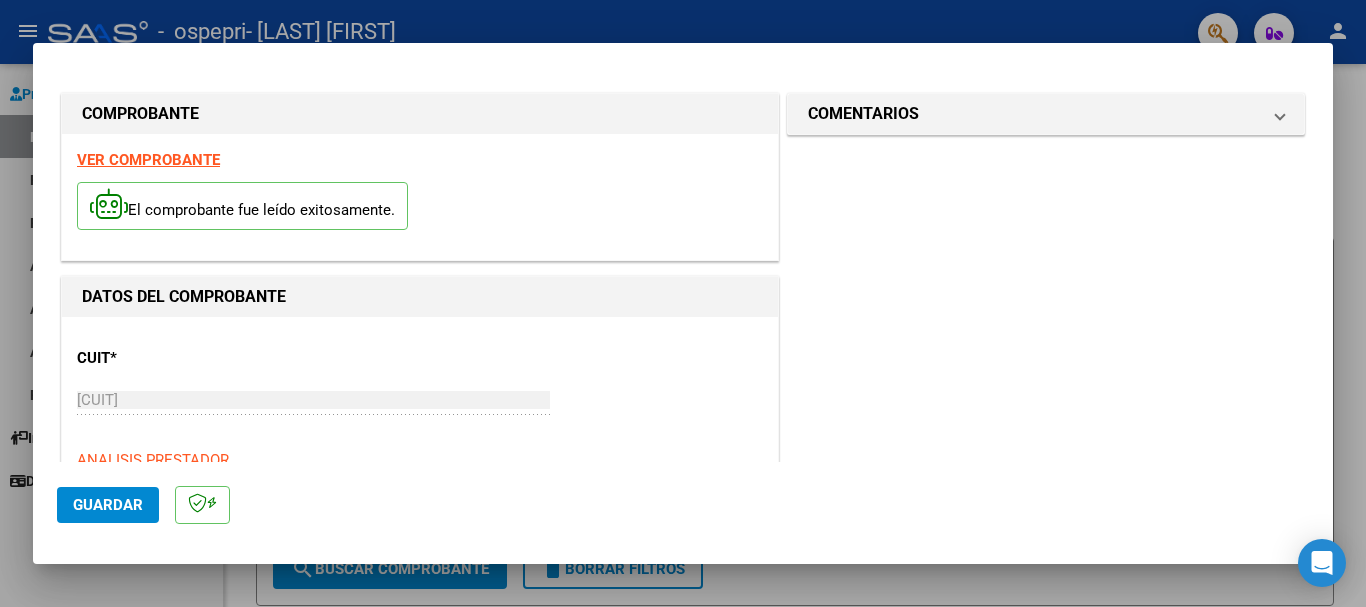 click at bounding box center (683, 303) 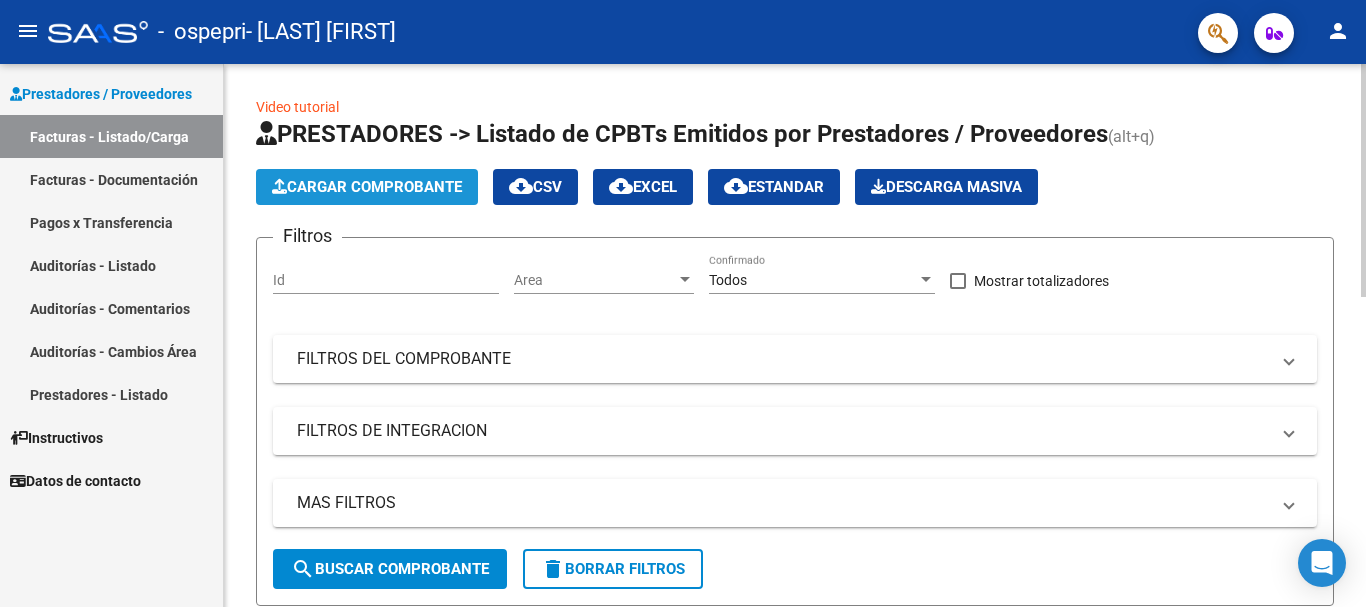 click on "Cargar Comprobante" 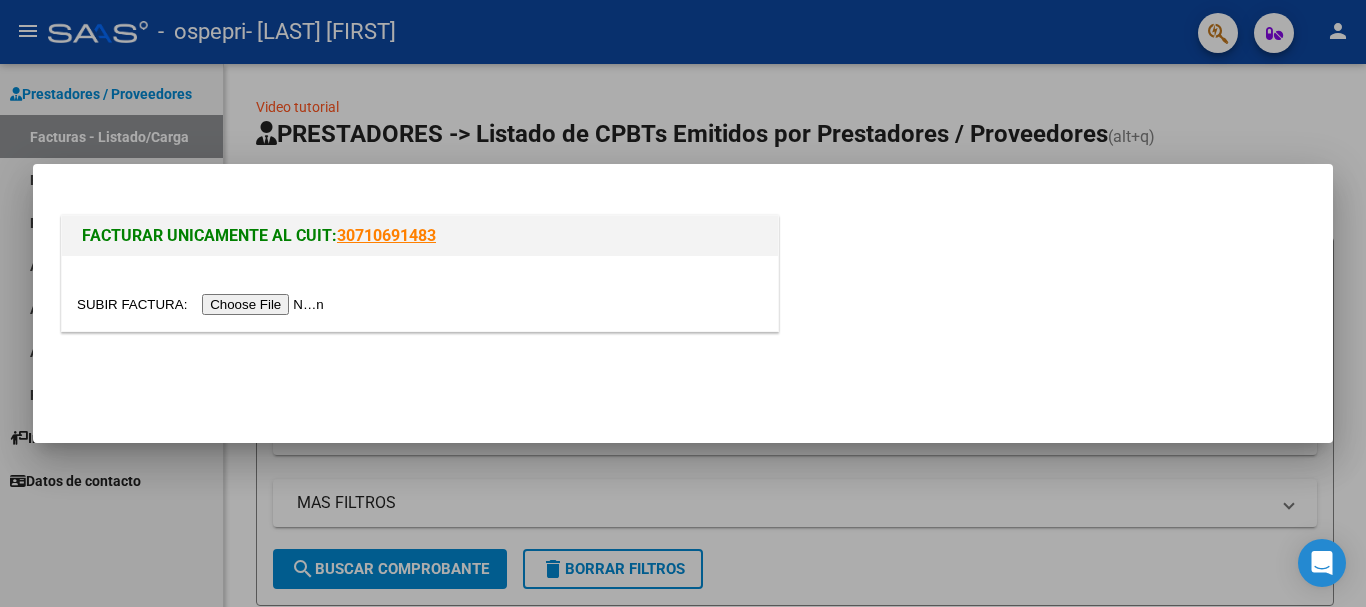 click at bounding box center [203, 304] 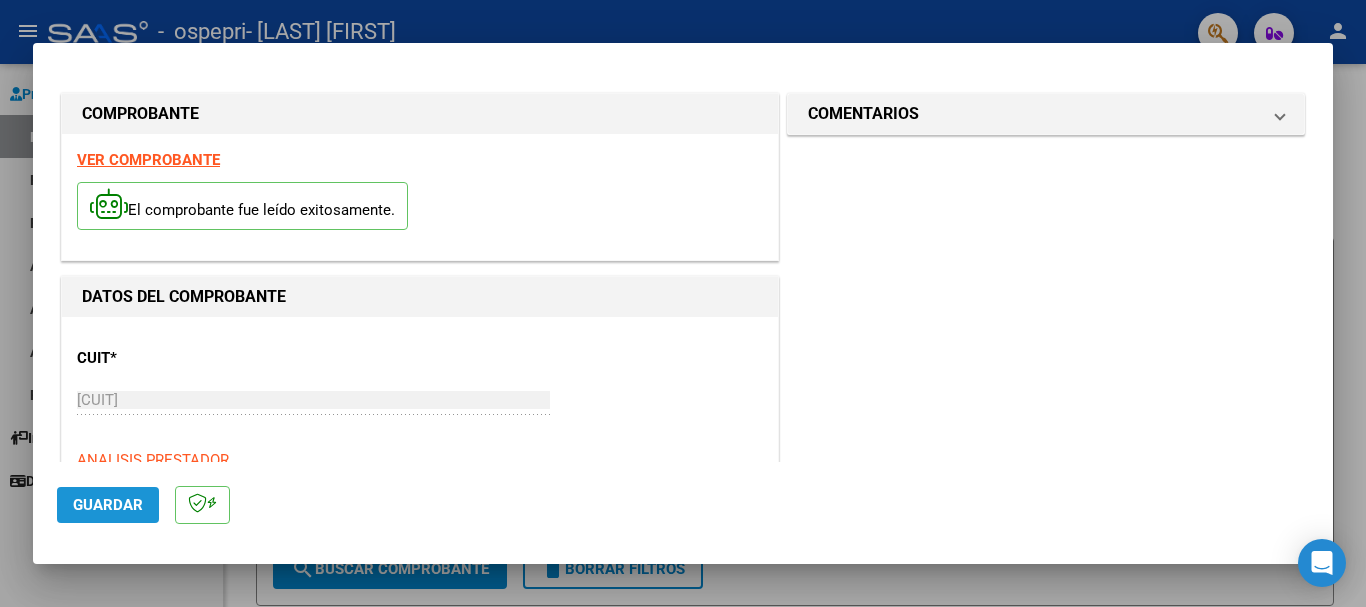 click on "Guardar" 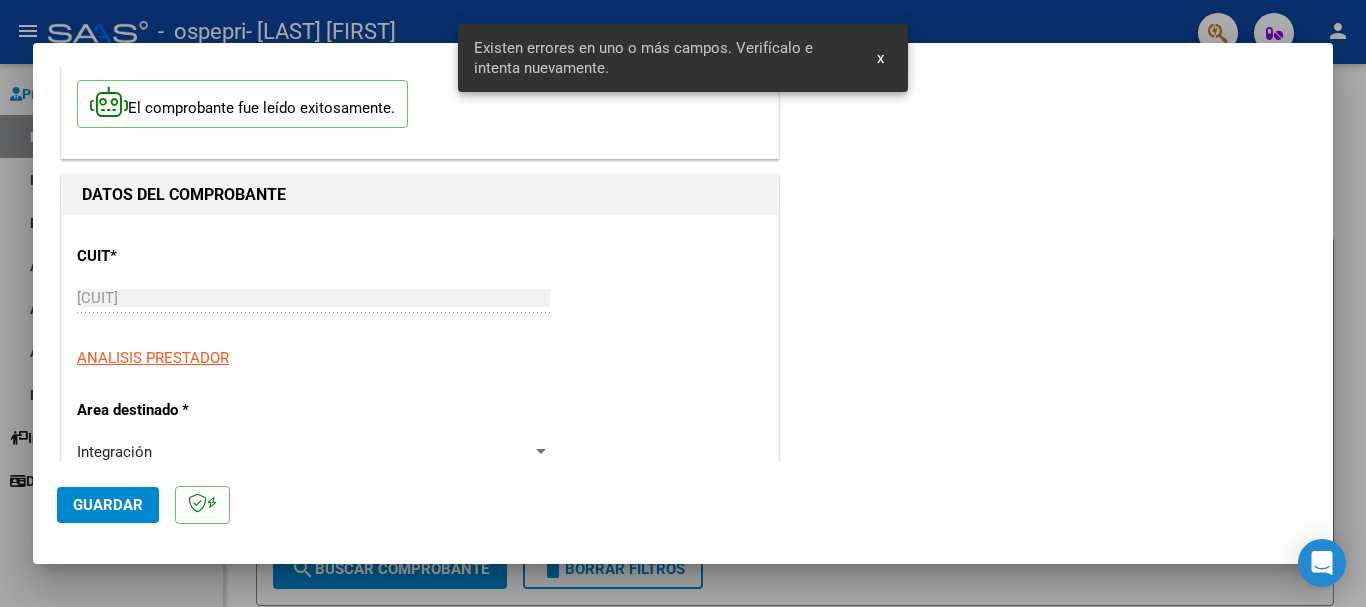 scroll, scrollTop: 462, scrollLeft: 0, axis: vertical 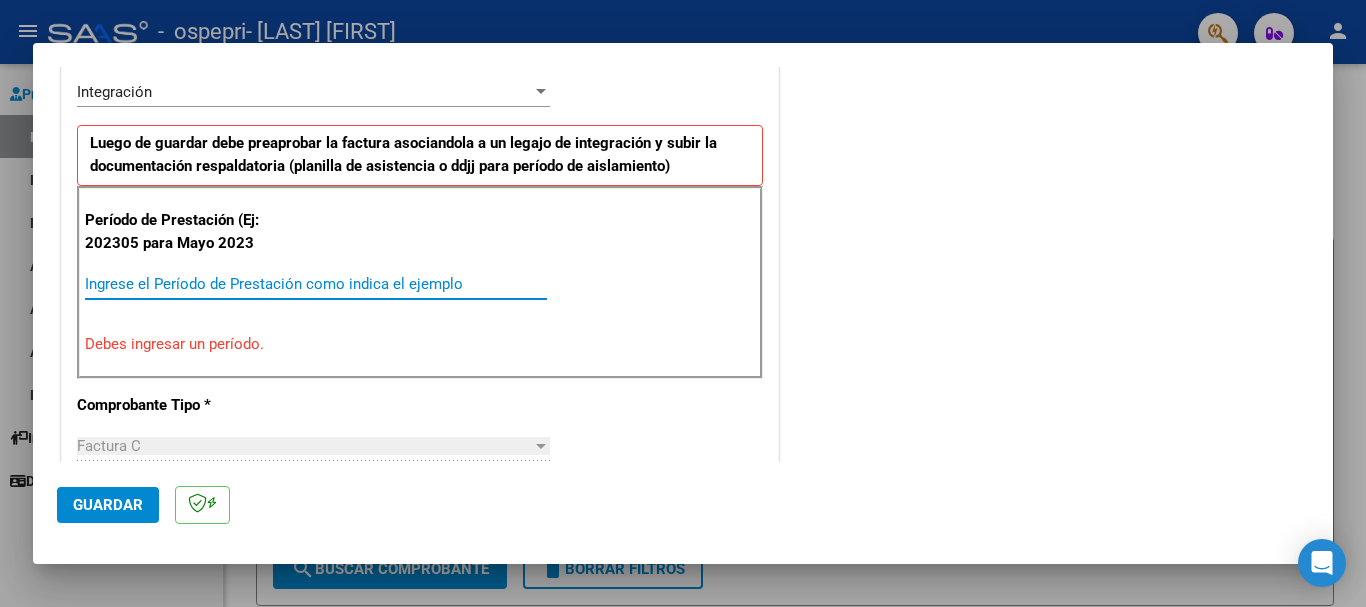 click on "Ingrese el Período de Prestación como indica el ejemplo" at bounding box center (316, 284) 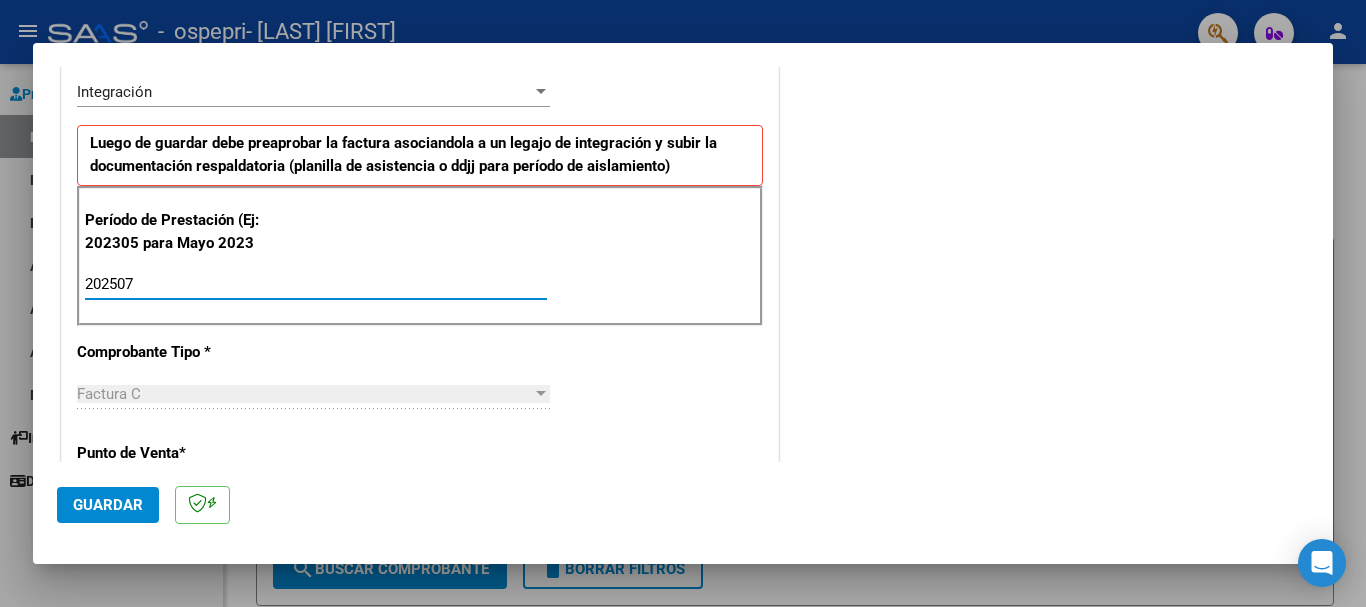 type on "202507" 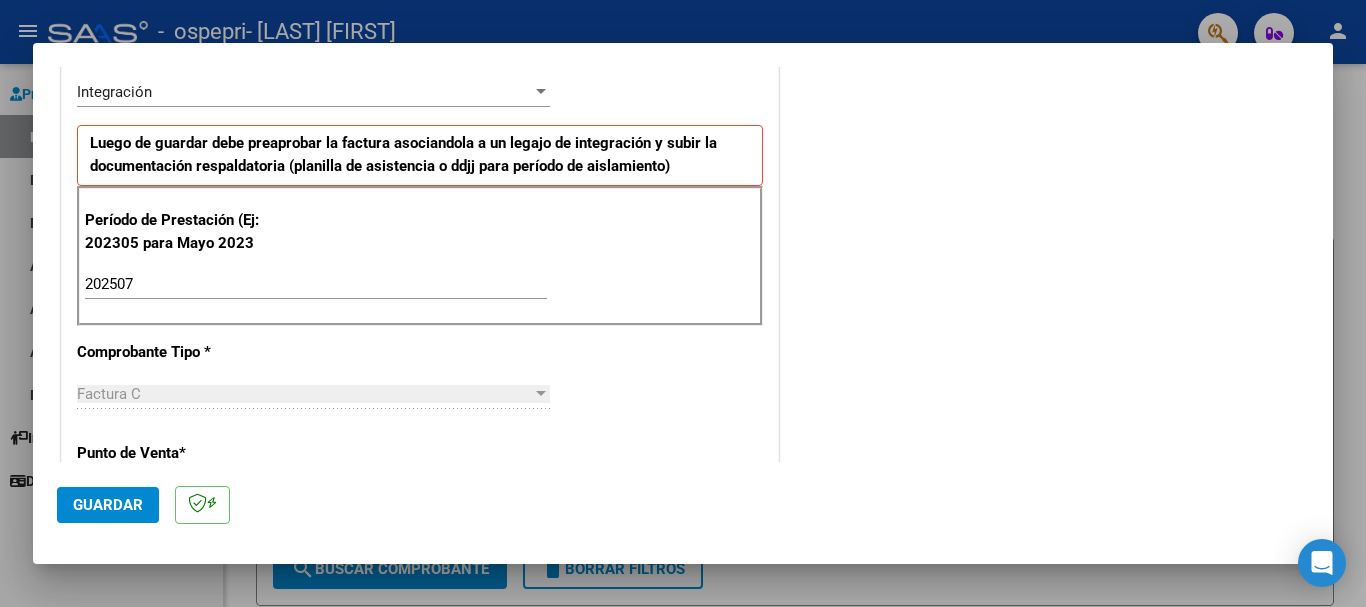 click at bounding box center [541, 394] 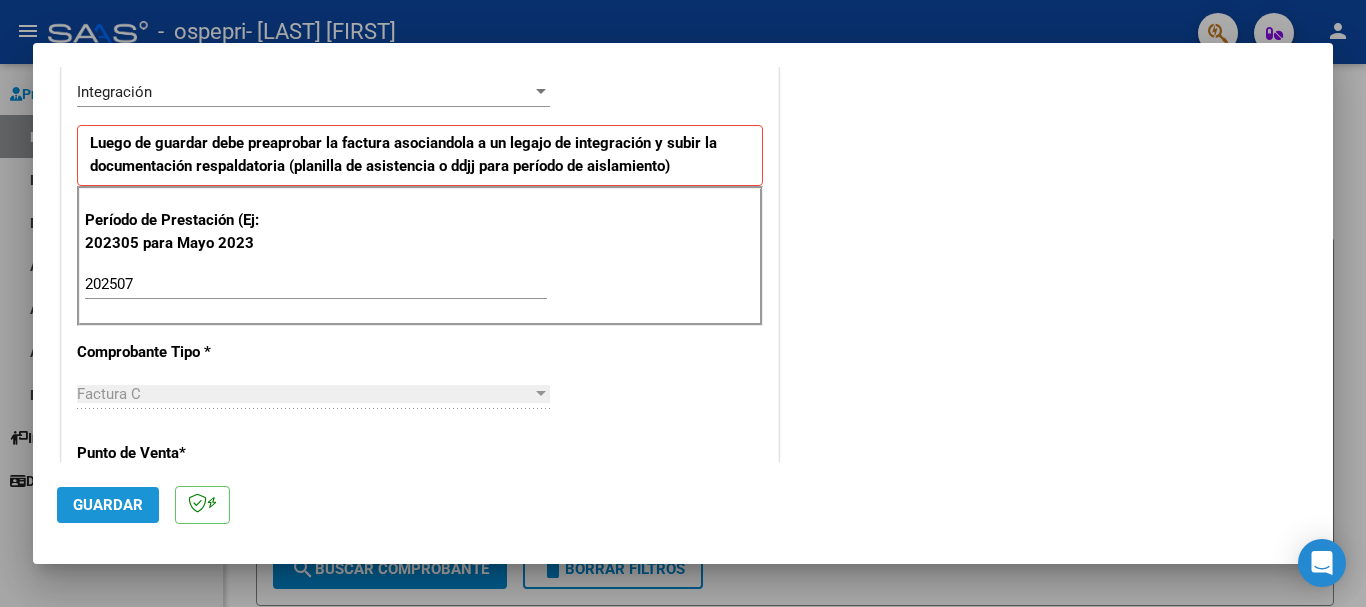click on "Guardar" 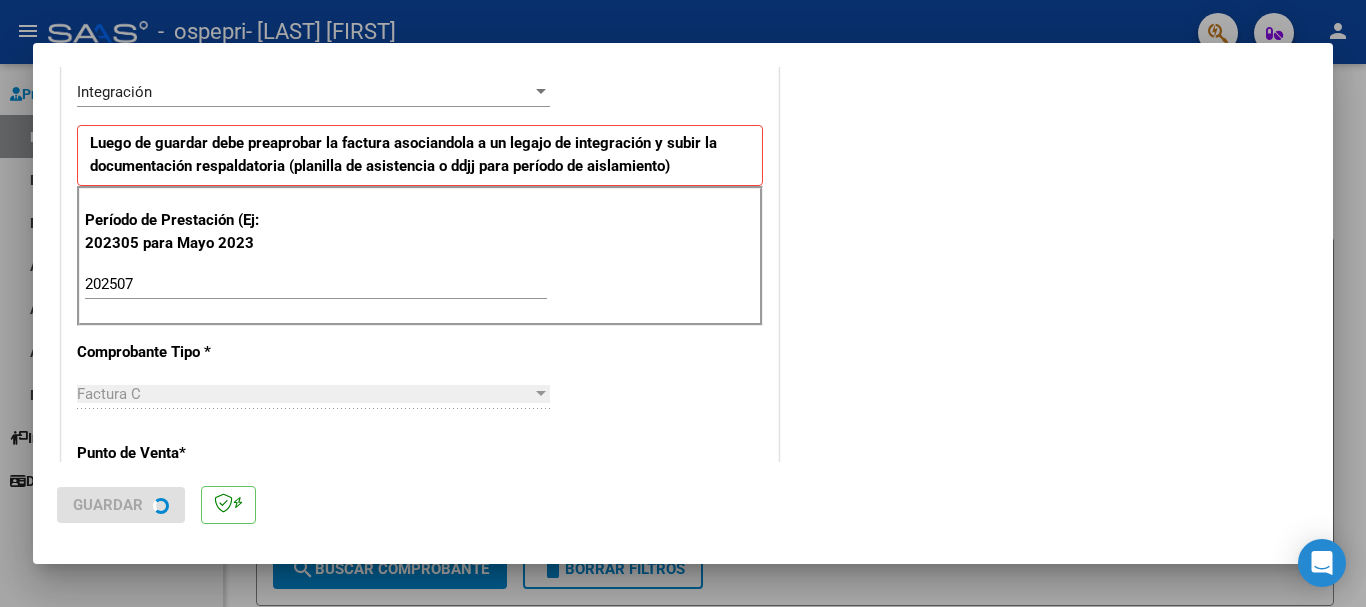 scroll, scrollTop: 0, scrollLeft: 0, axis: both 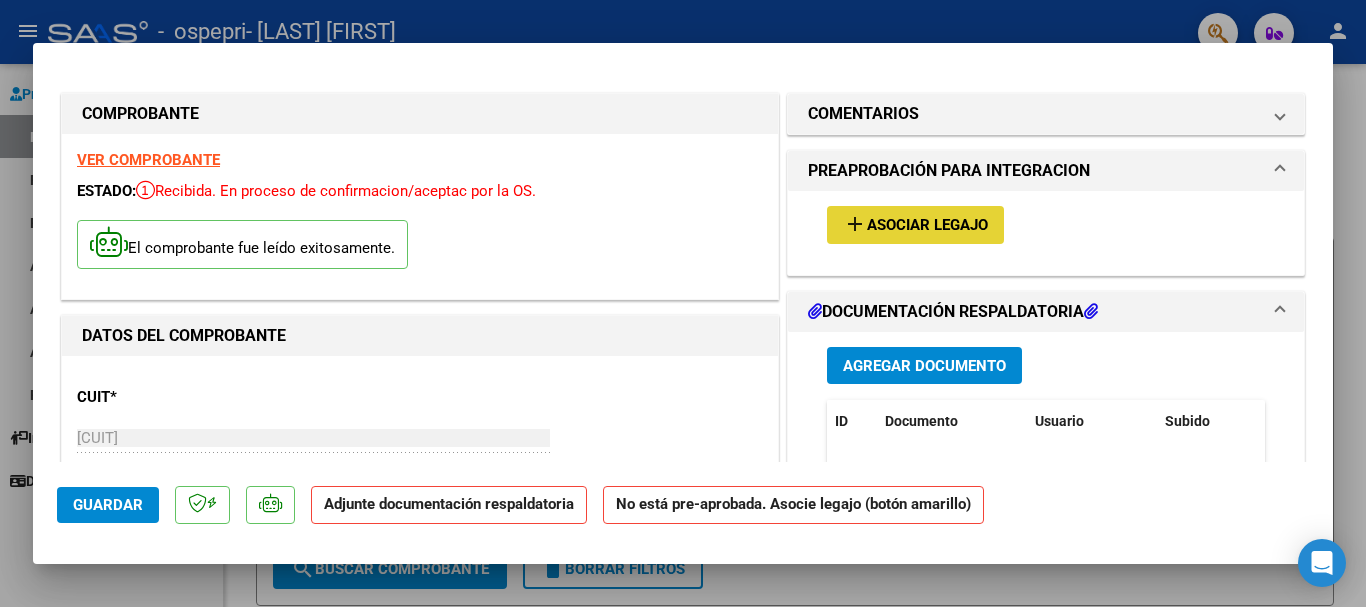 click on "Asociar Legajo" at bounding box center [927, 226] 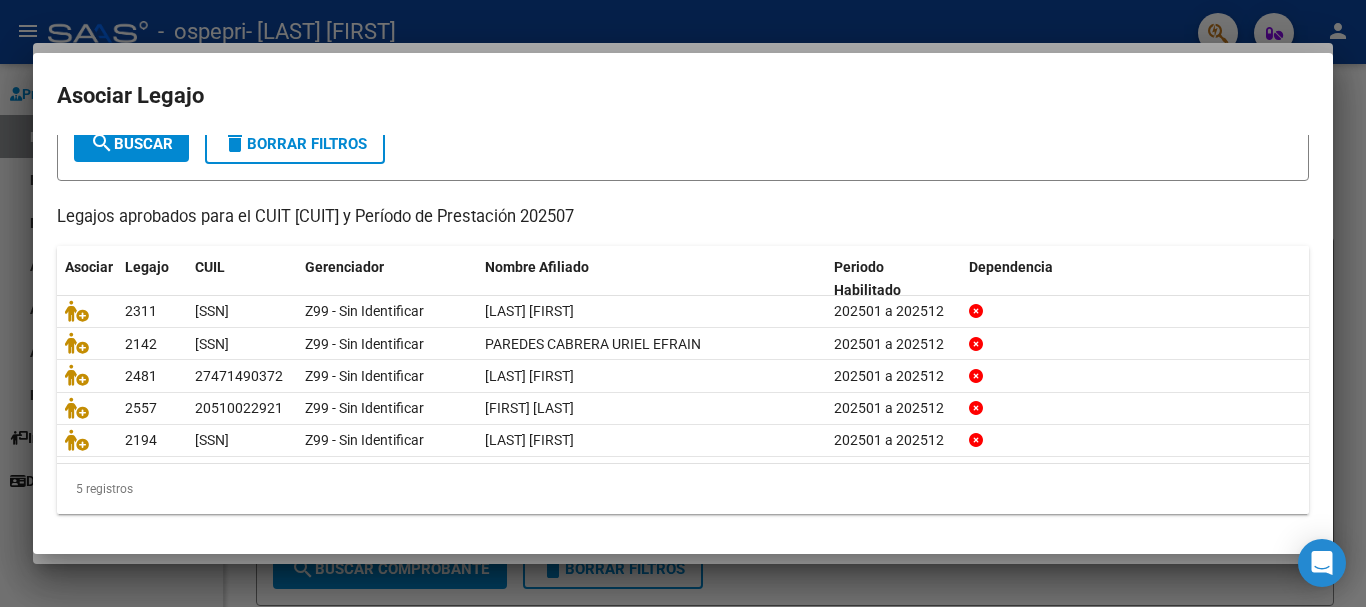 scroll, scrollTop: 0, scrollLeft: 0, axis: both 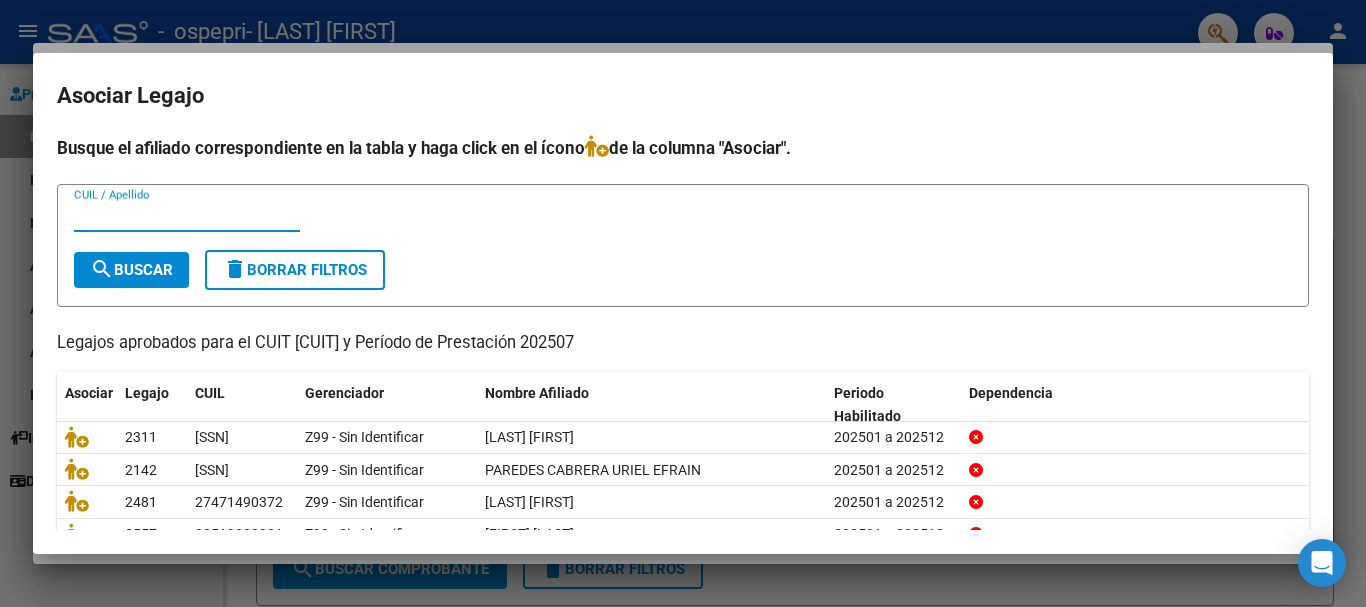 click on "CUIL / Apellido" at bounding box center [187, 216] 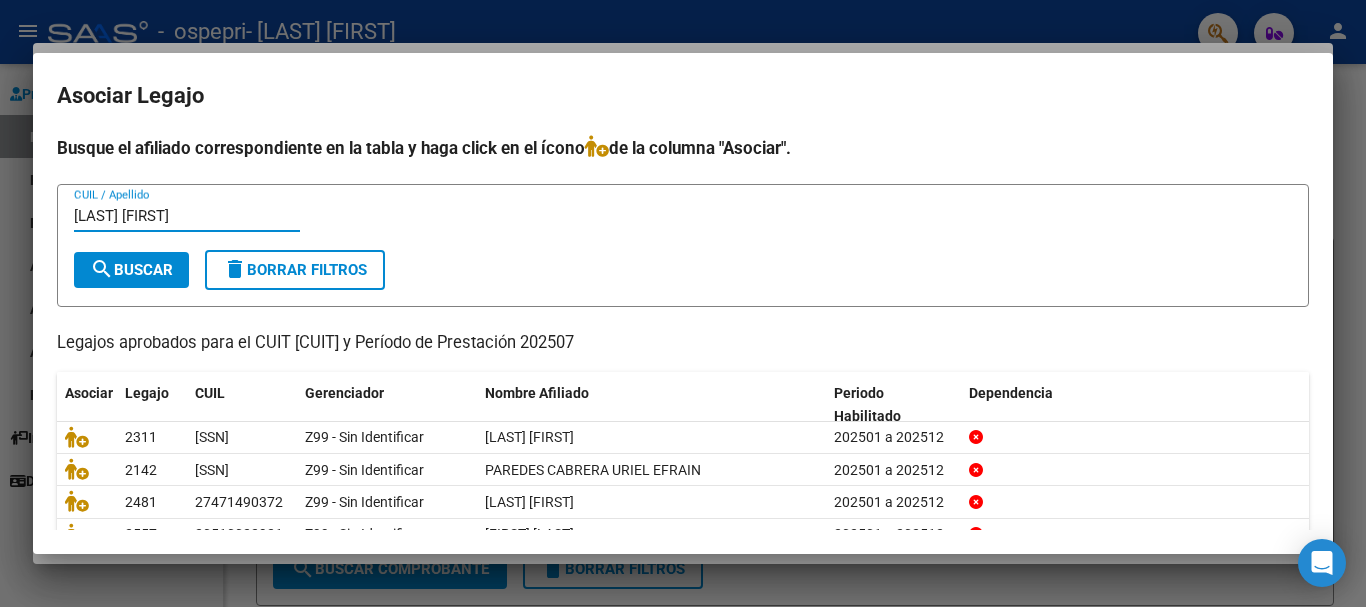 type on "[LAST] [FIRST]" 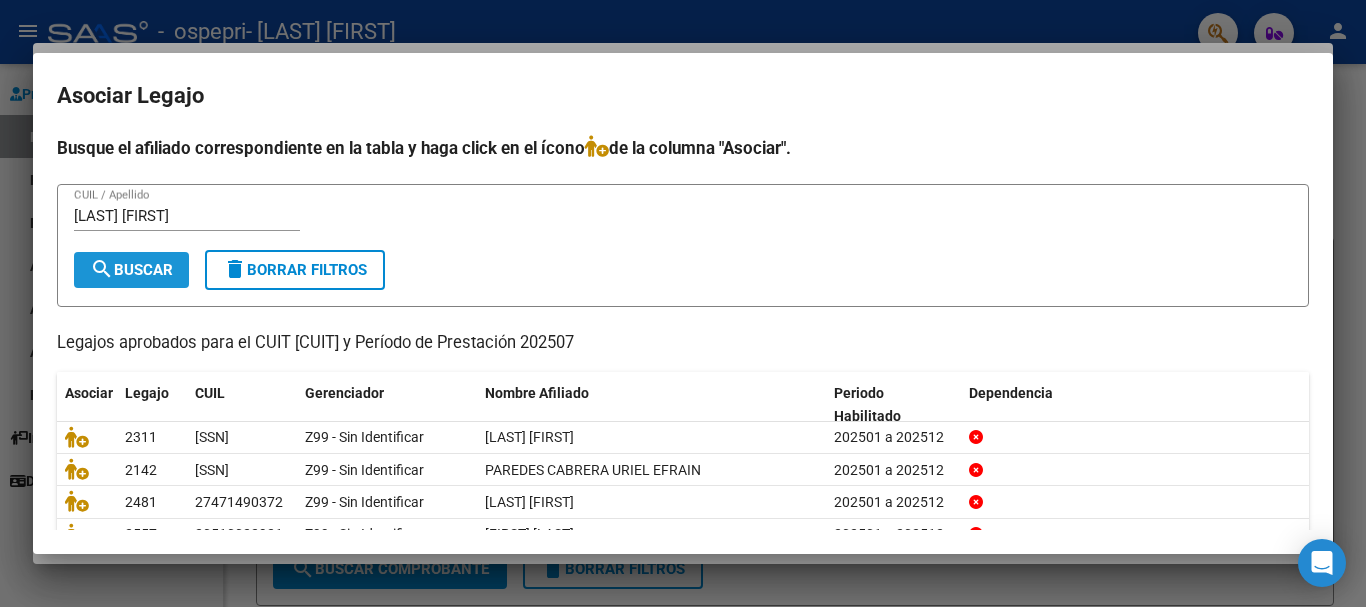 click on "search  Buscar" at bounding box center [131, 270] 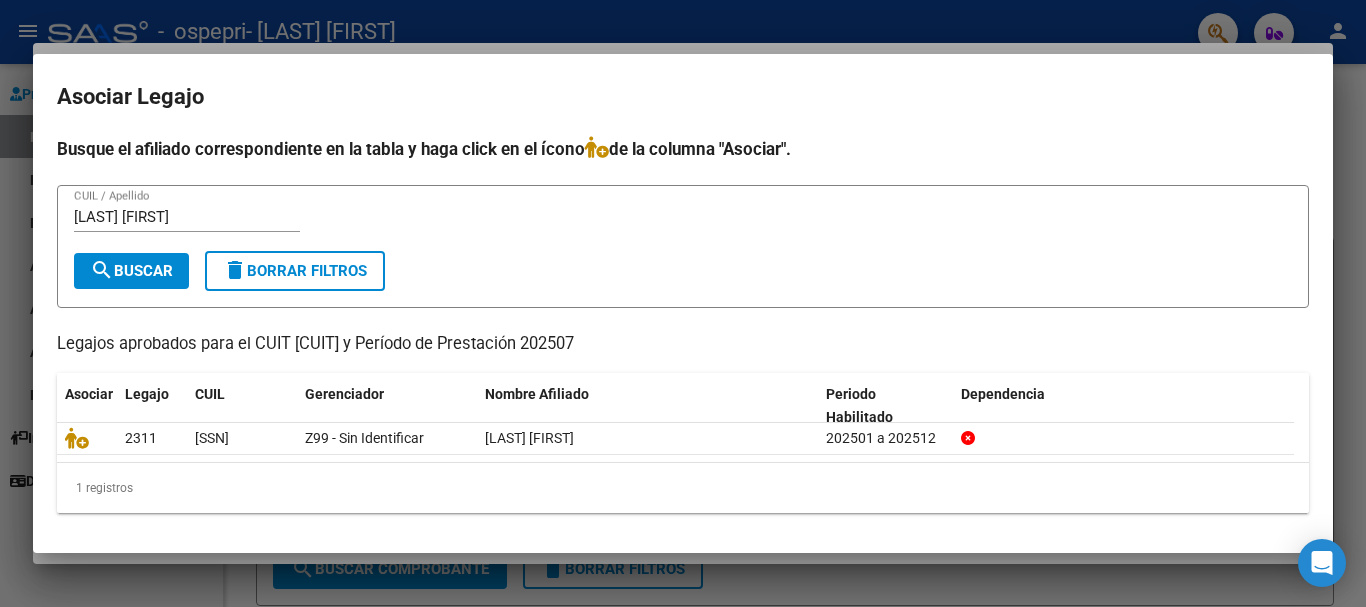 click on "[LAST] [FIRST] CUIL / Apellido" at bounding box center (187, 217) 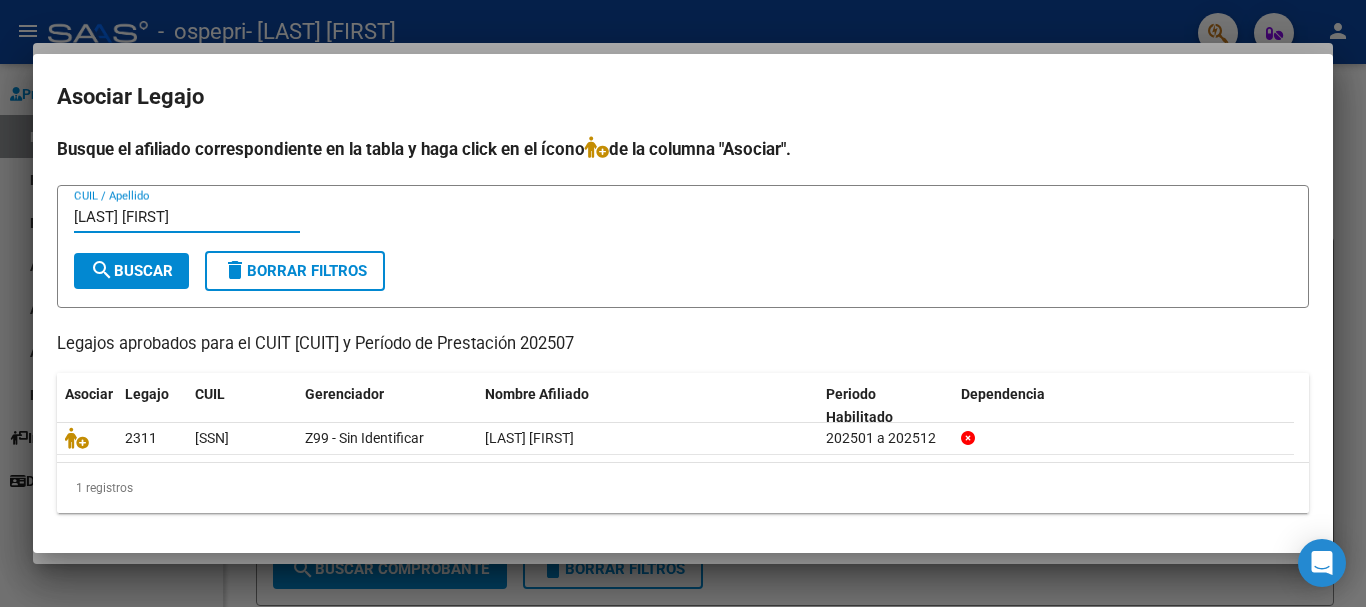 click on "Asociar Legajo" at bounding box center [683, 97] 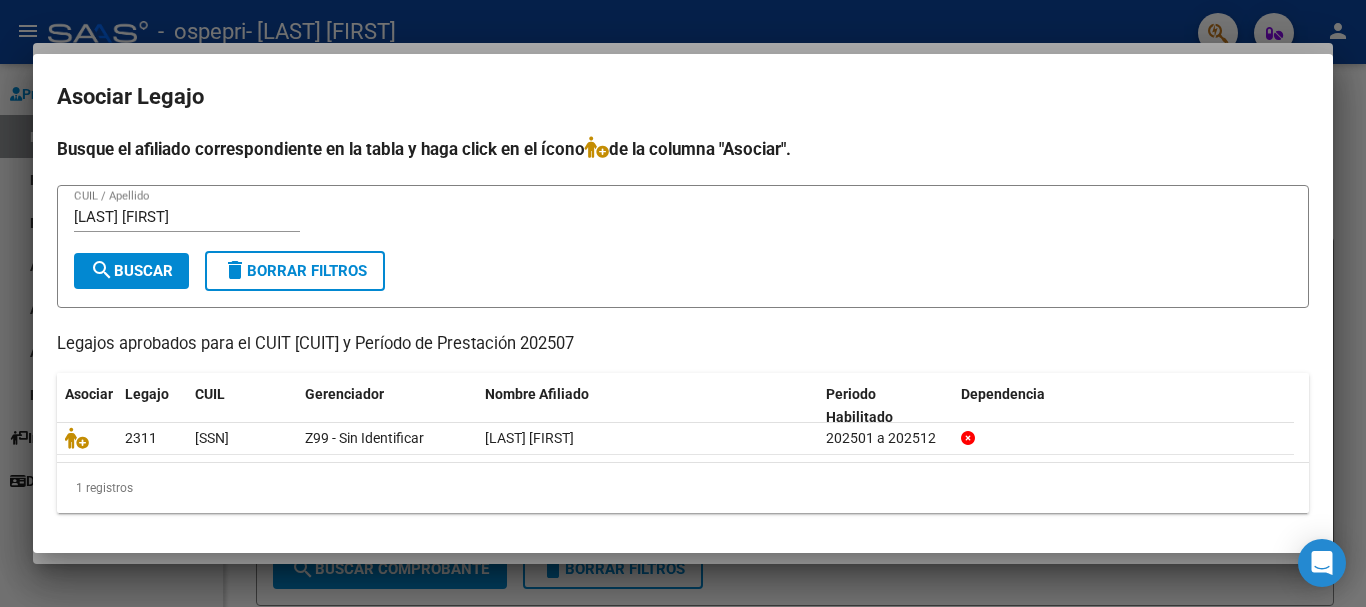 click at bounding box center (683, 303) 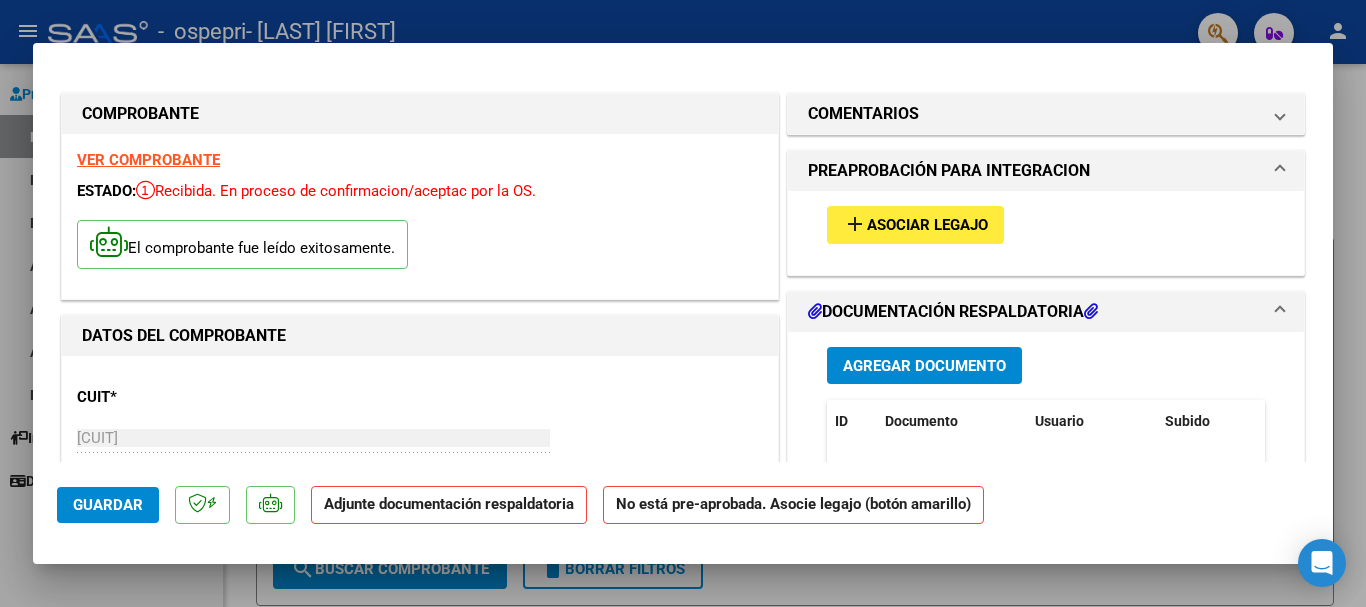 drag, startPoint x: 1365, startPoint y: 197, endPoint x: 1282, endPoint y: 262, distance: 105.42296 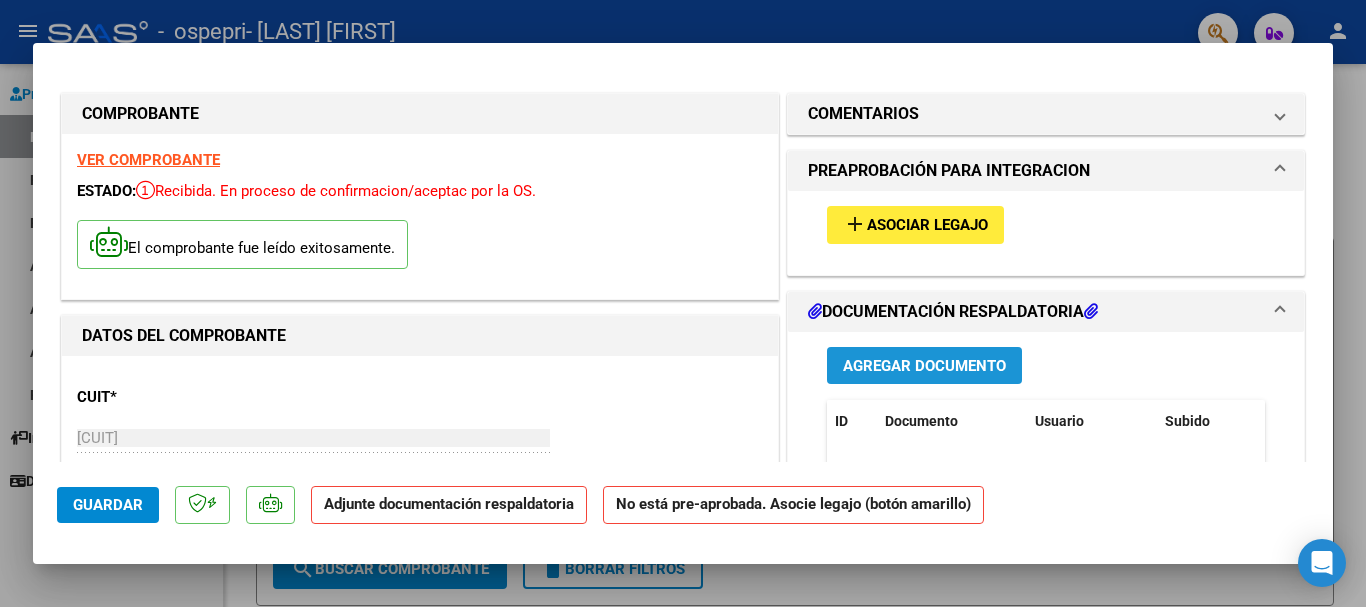 click on "Agregar Documento" at bounding box center [924, 366] 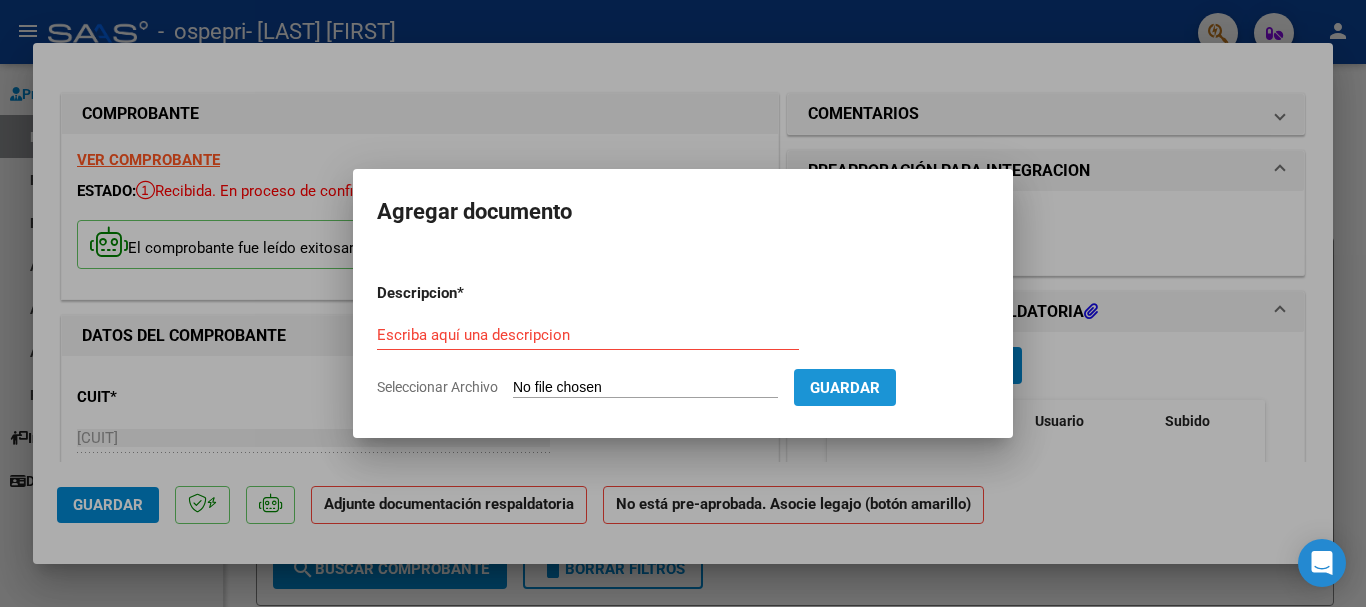 click on "Guardar" at bounding box center [845, 388] 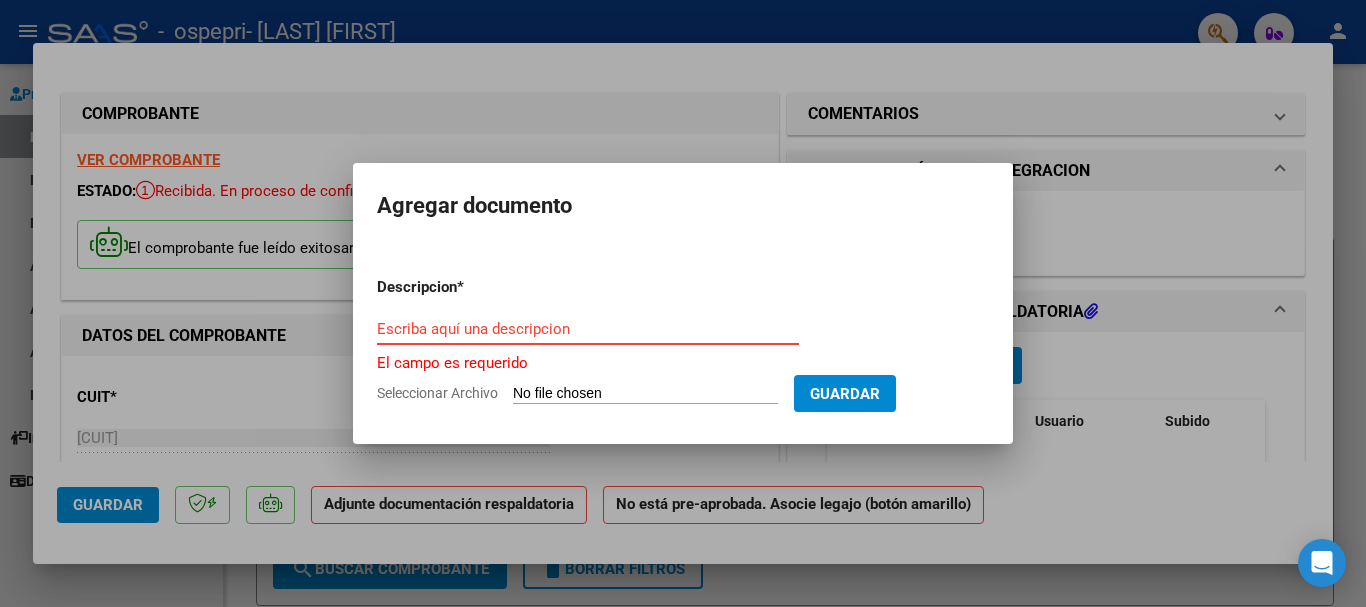 click on "Escriba aquí una descripcion" at bounding box center (588, 329) 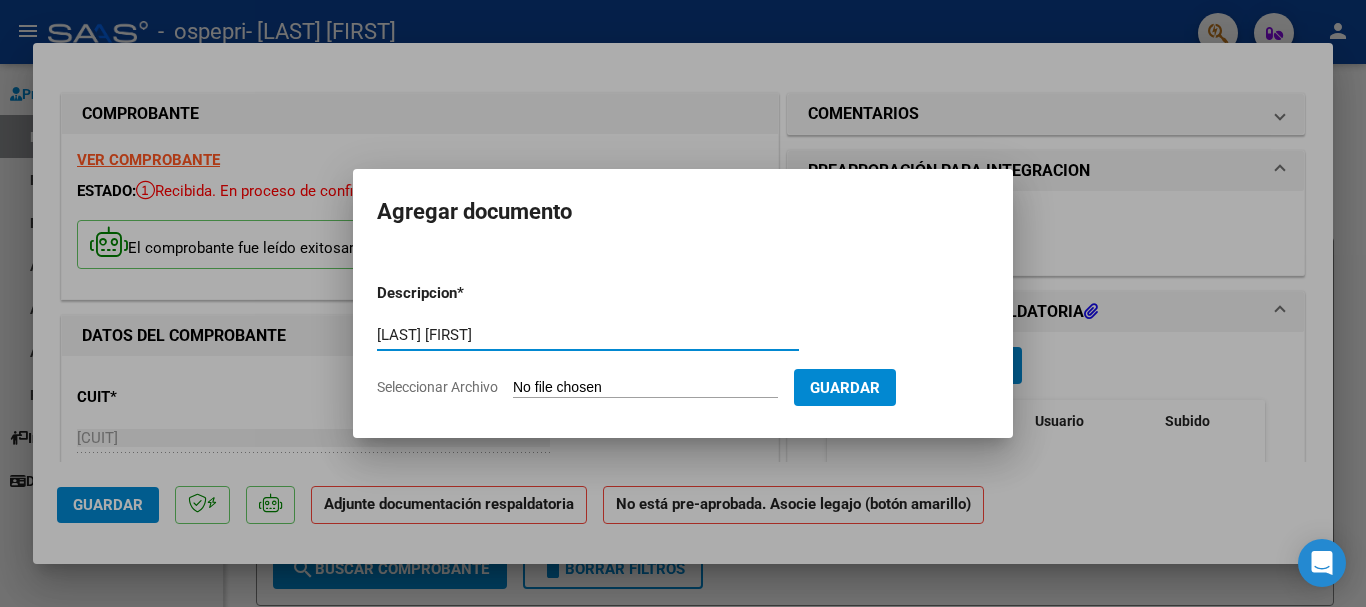 type on "[LAST] [FIRST]" 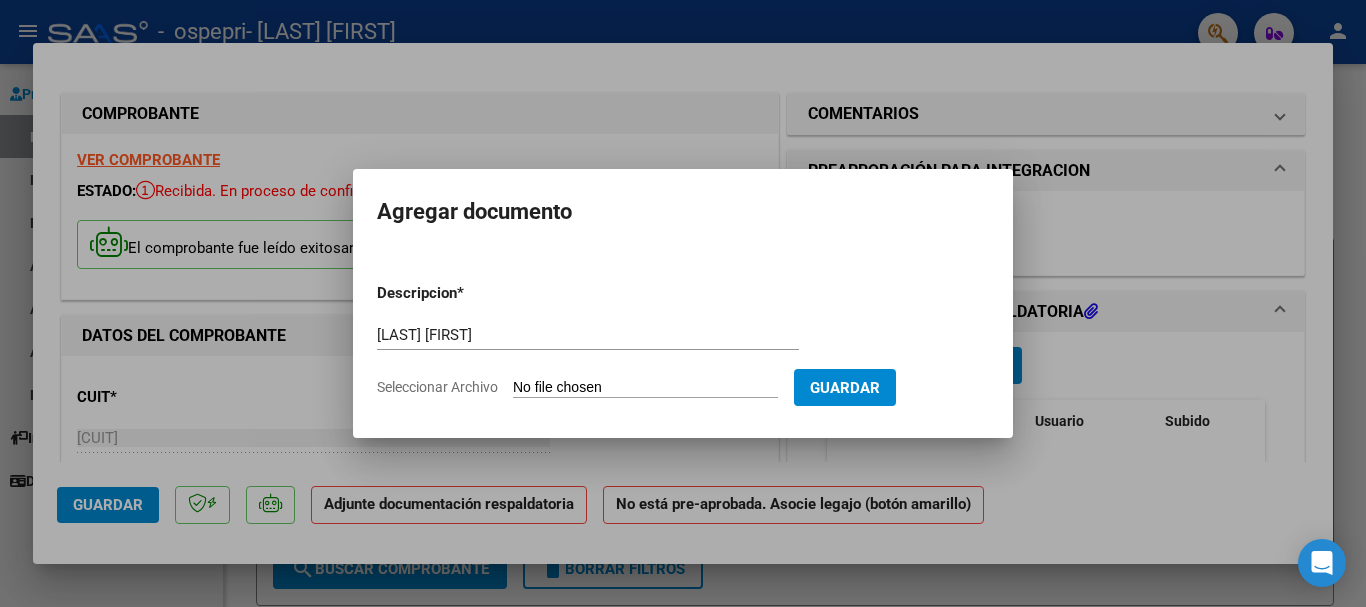 click on "Seleccionar Archivo" at bounding box center (645, 388) 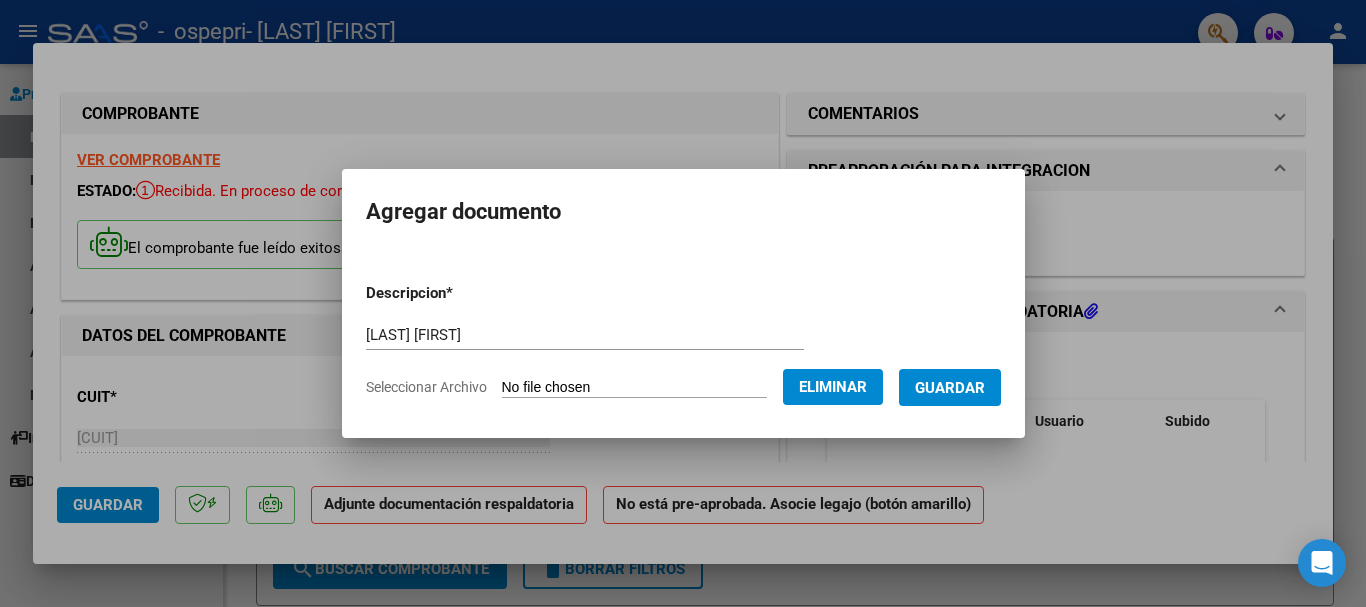 click on "Guardar" at bounding box center (950, 388) 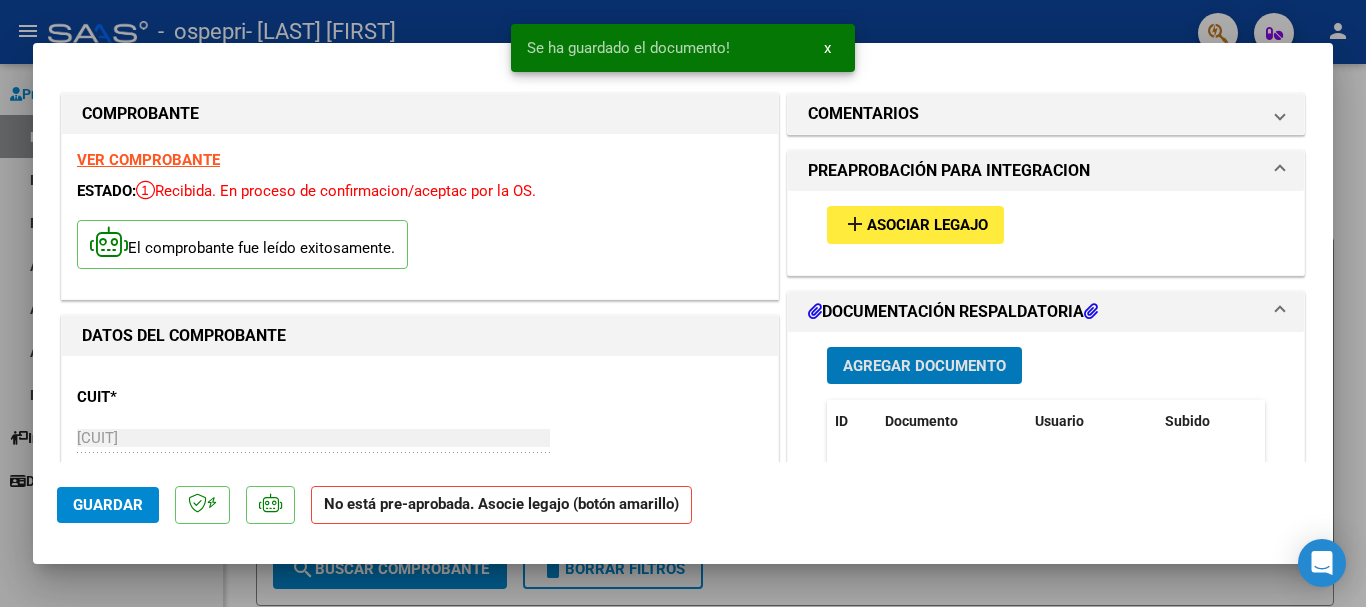 click on "Guardar" 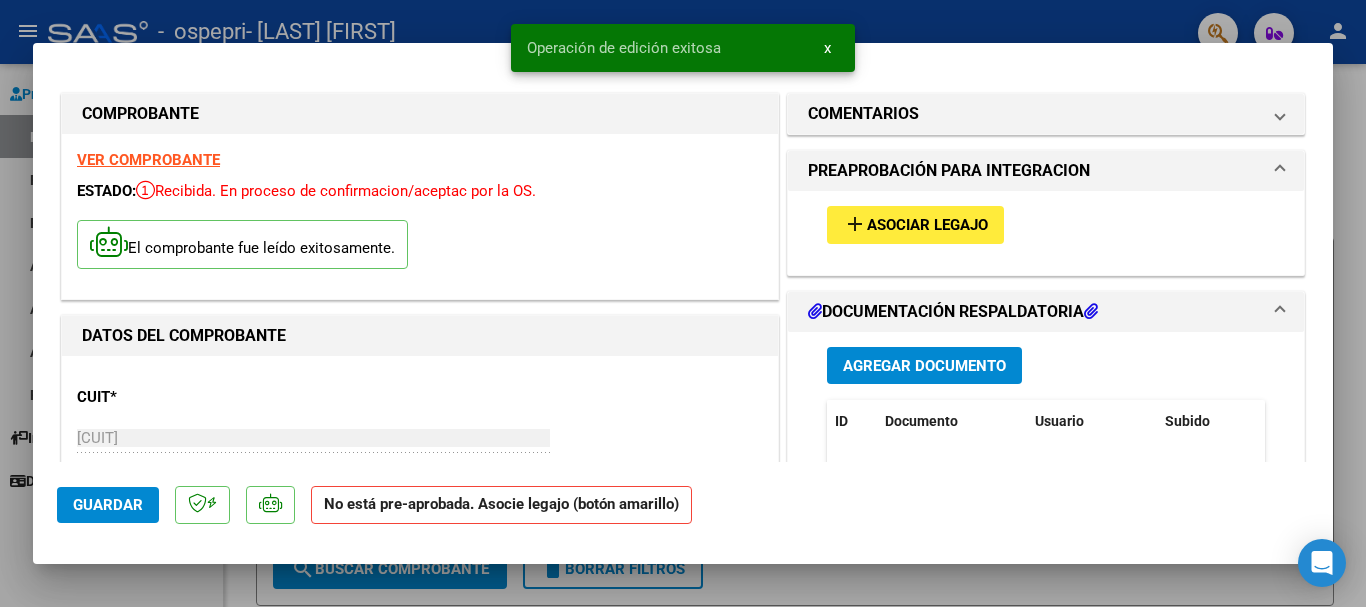 click at bounding box center [683, 303] 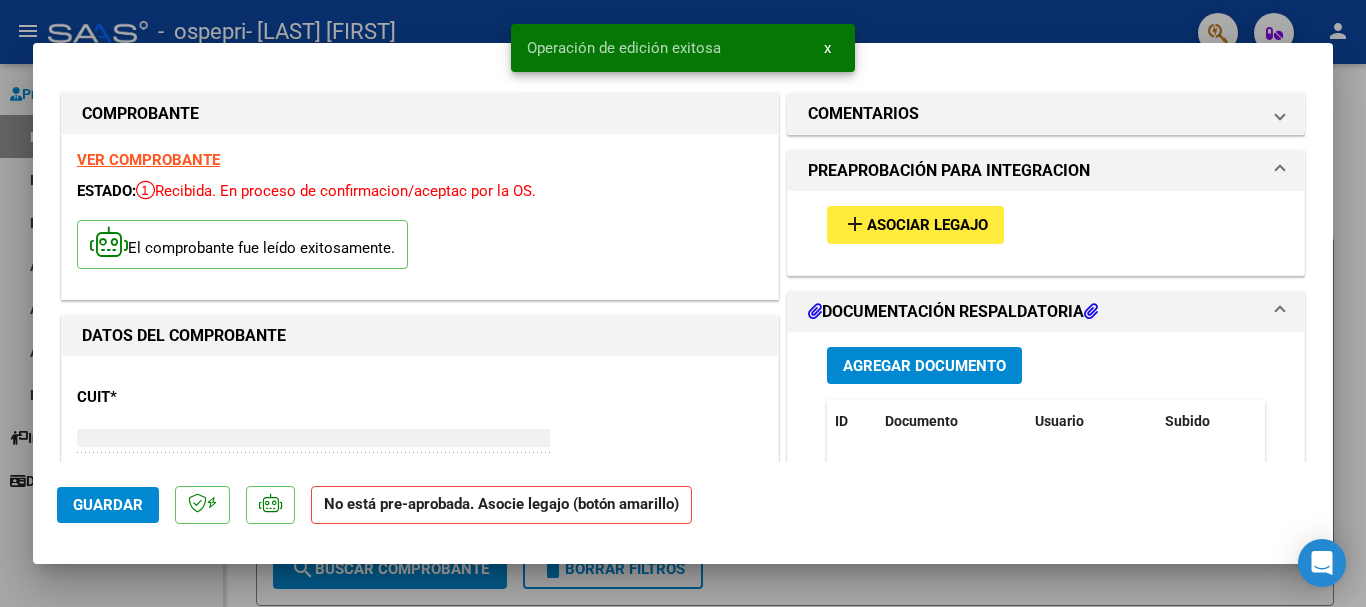 type on "$ 0,00" 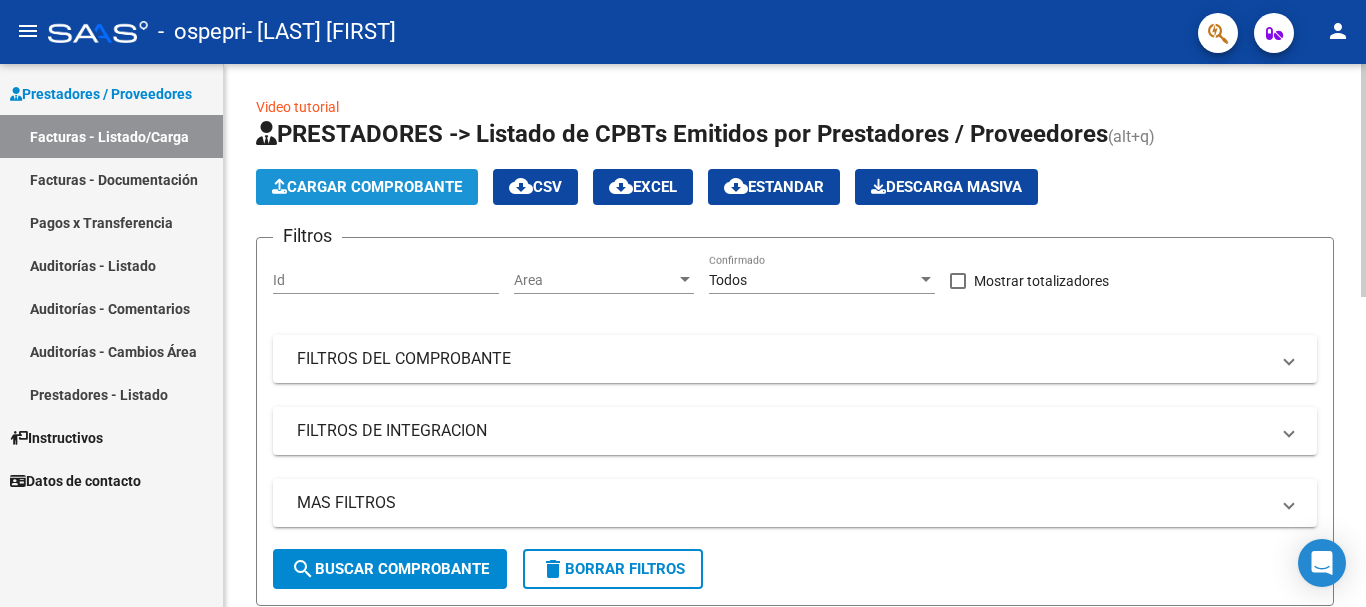 click on "Cargar Comprobante" 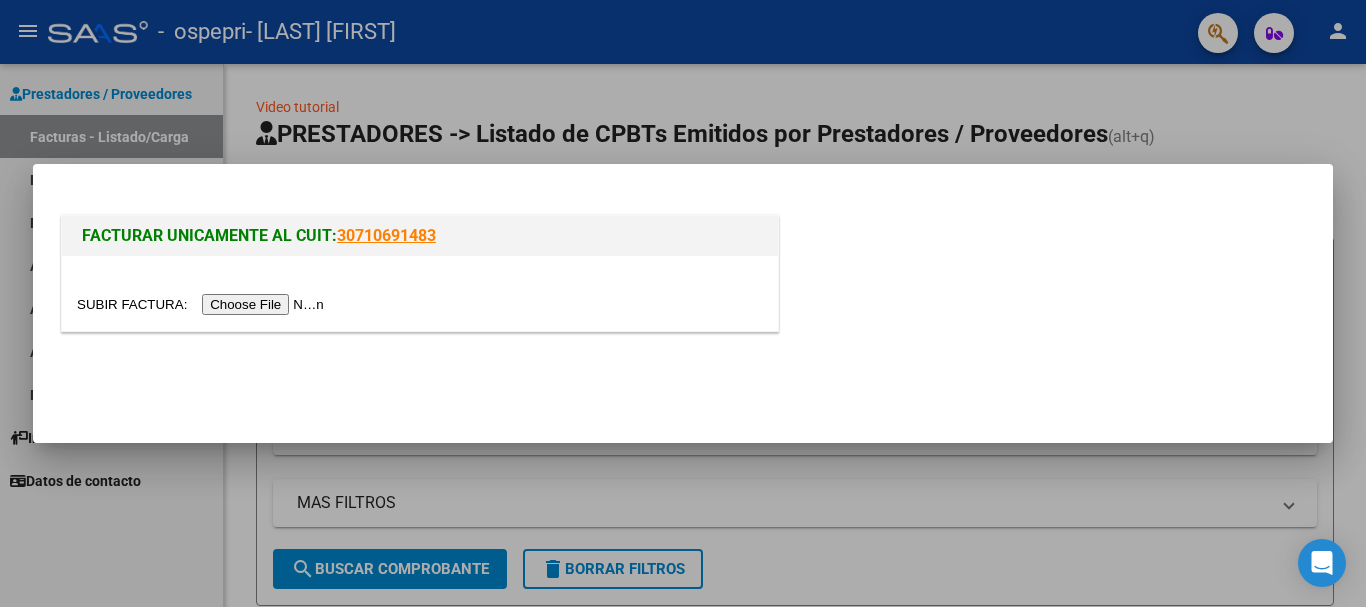 click at bounding box center [203, 304] 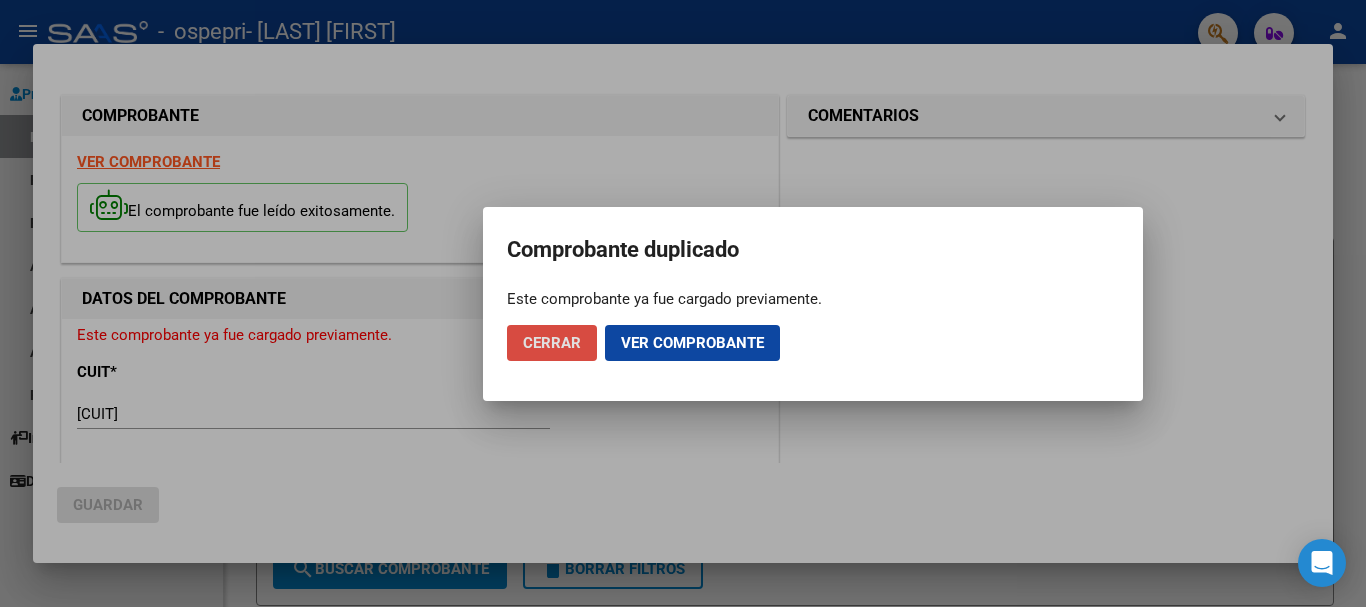 click on "Cerrar" 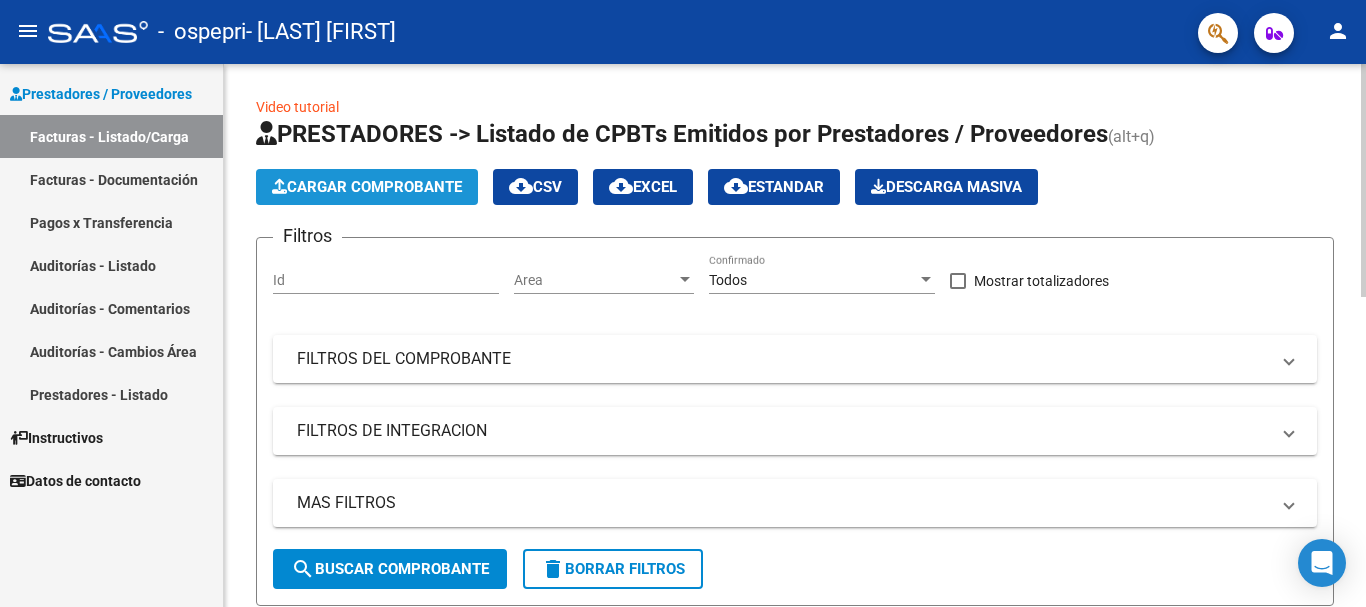 click on "Cargar Comprobante" 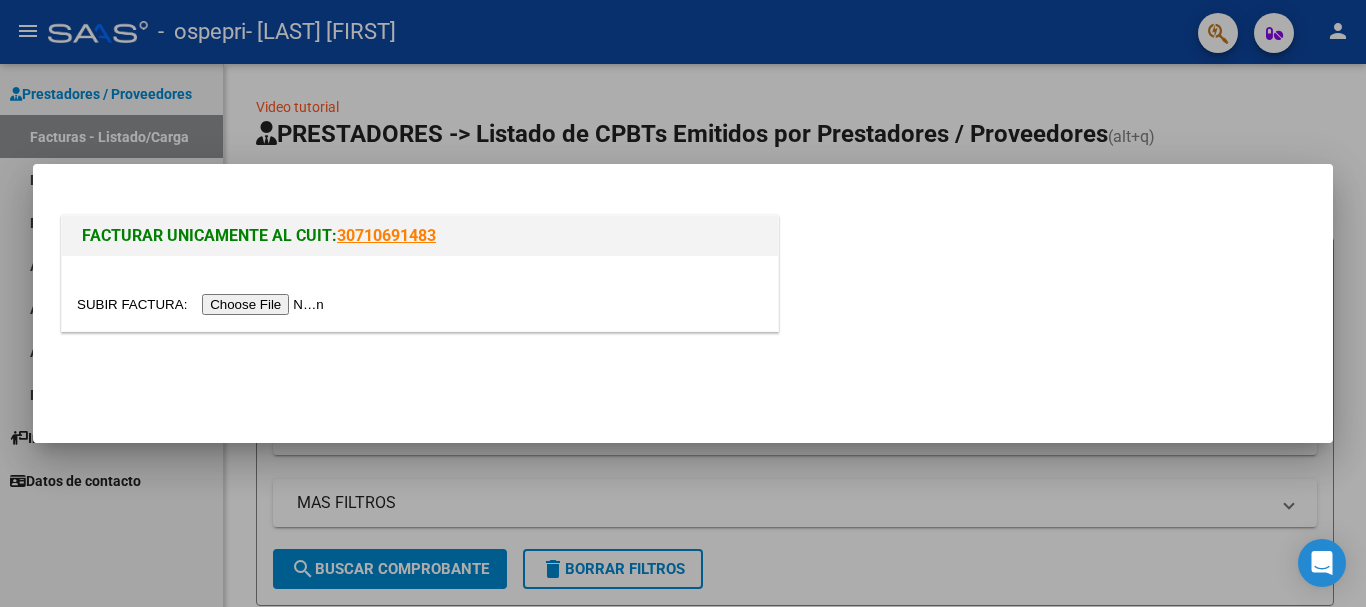 click at bounding box center (203, 304) 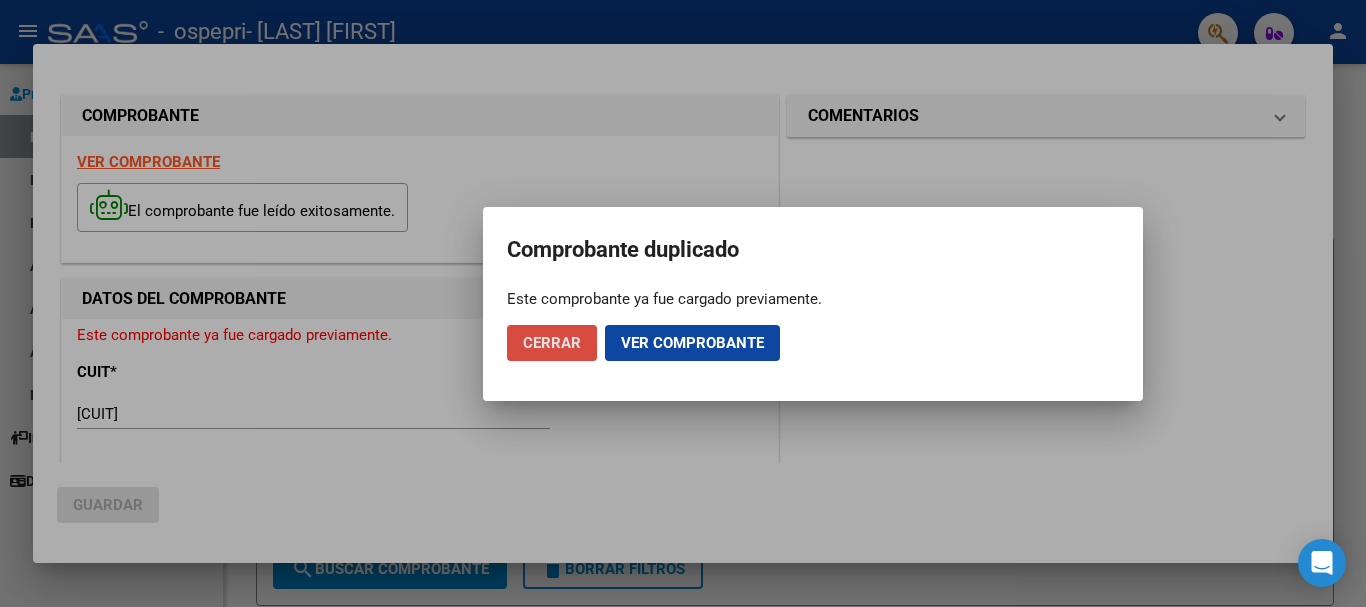 click on "Cerrar" 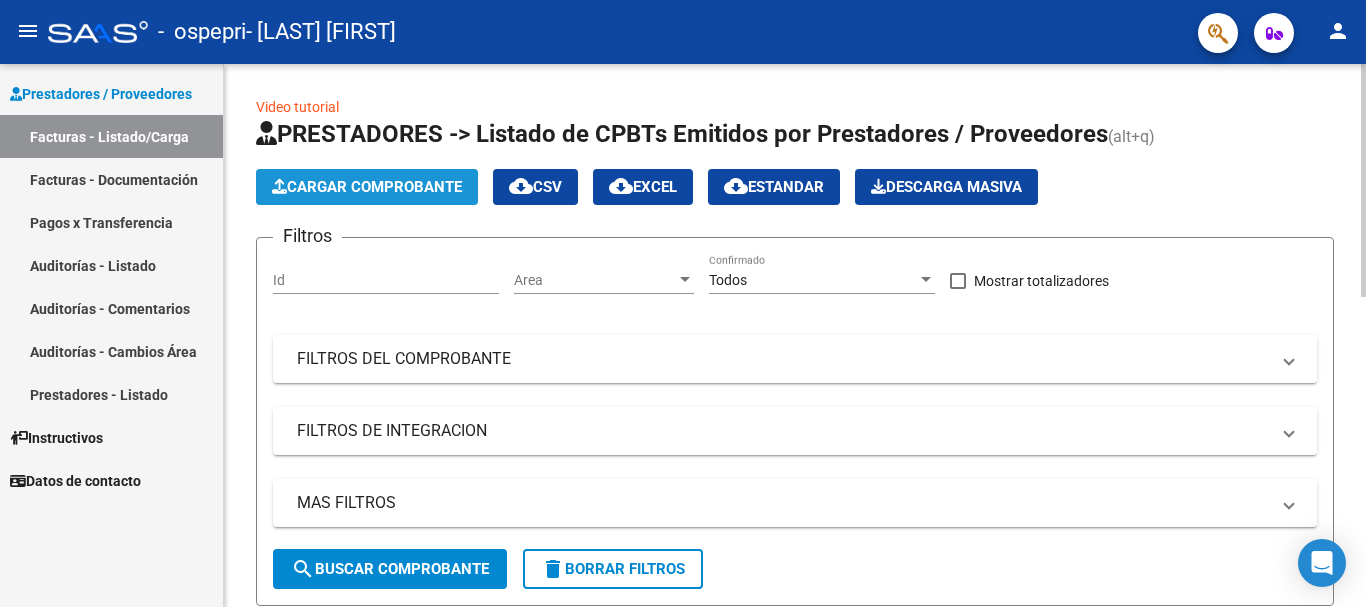 click on "Cargar Comprobante" 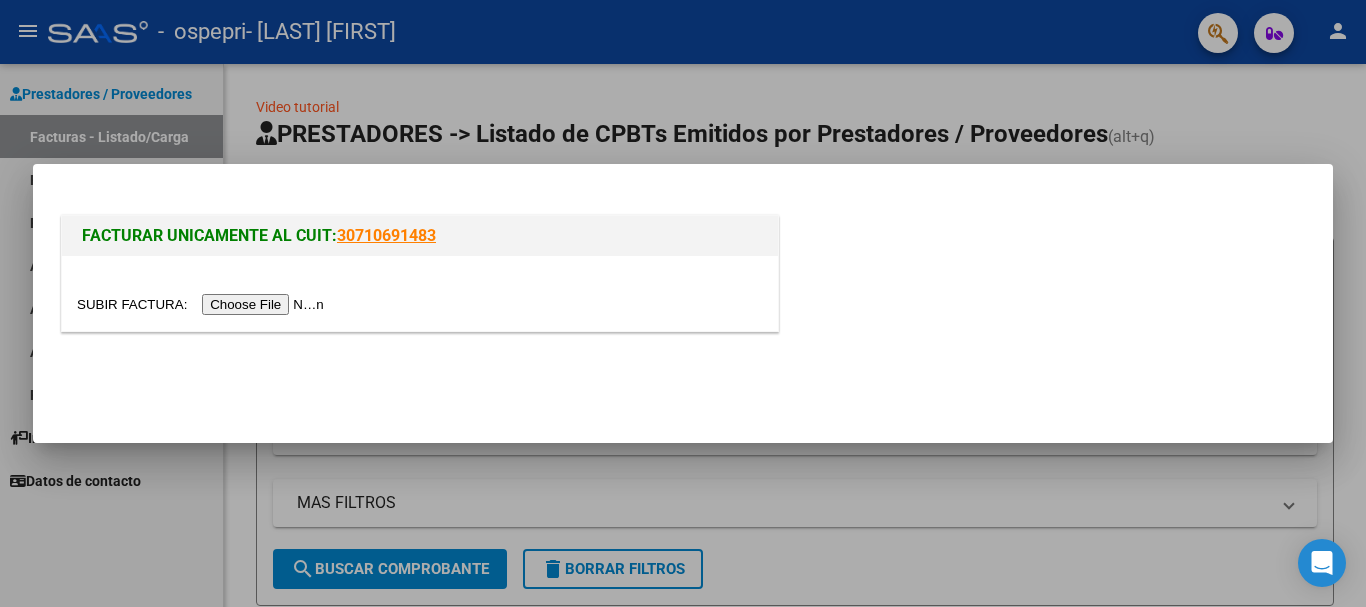click at bounding box center [203, 304] 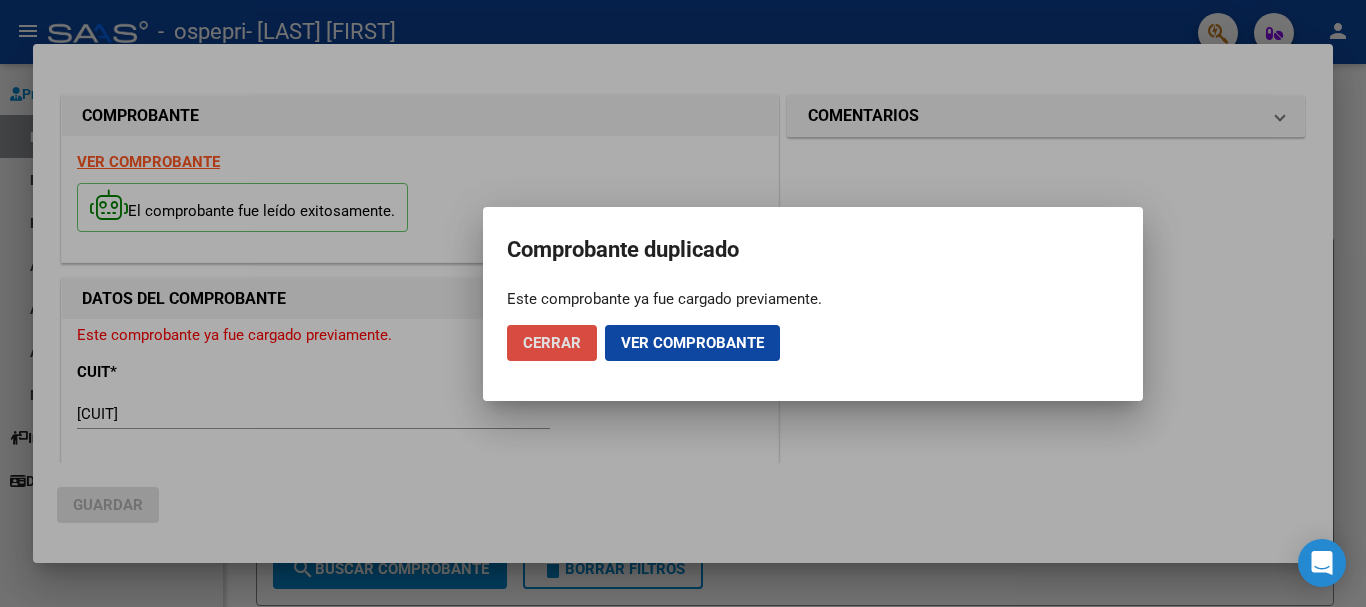 click on "Cerrar" 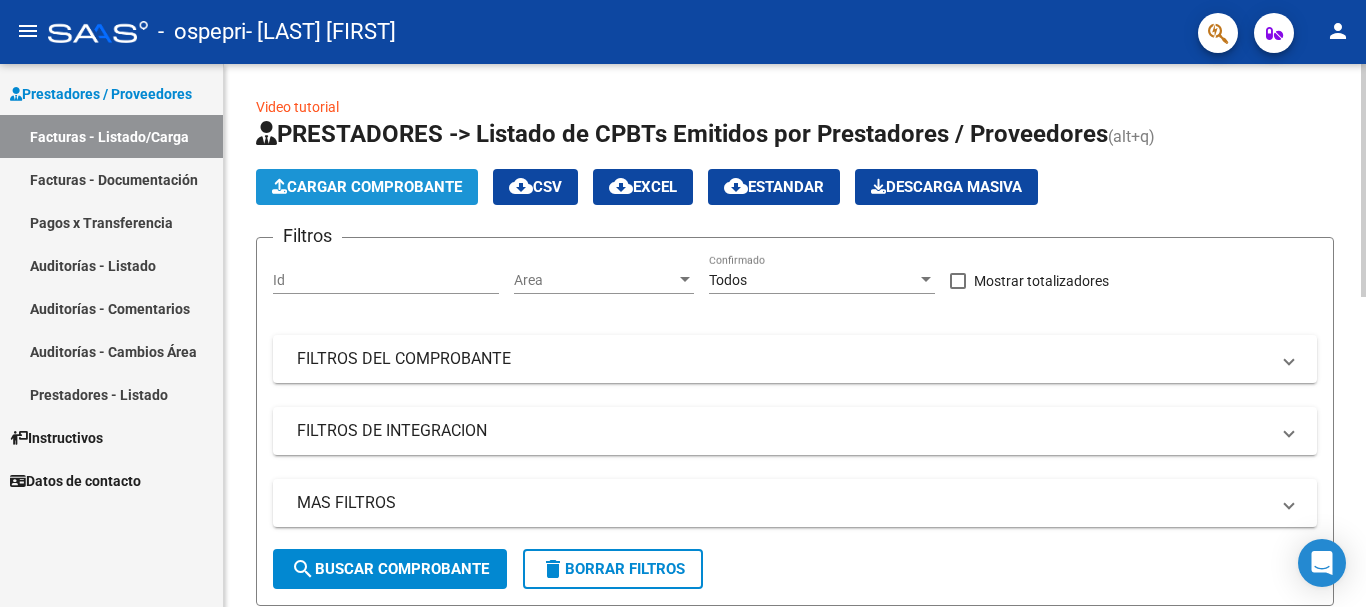 click on "Cargar Comprobante" 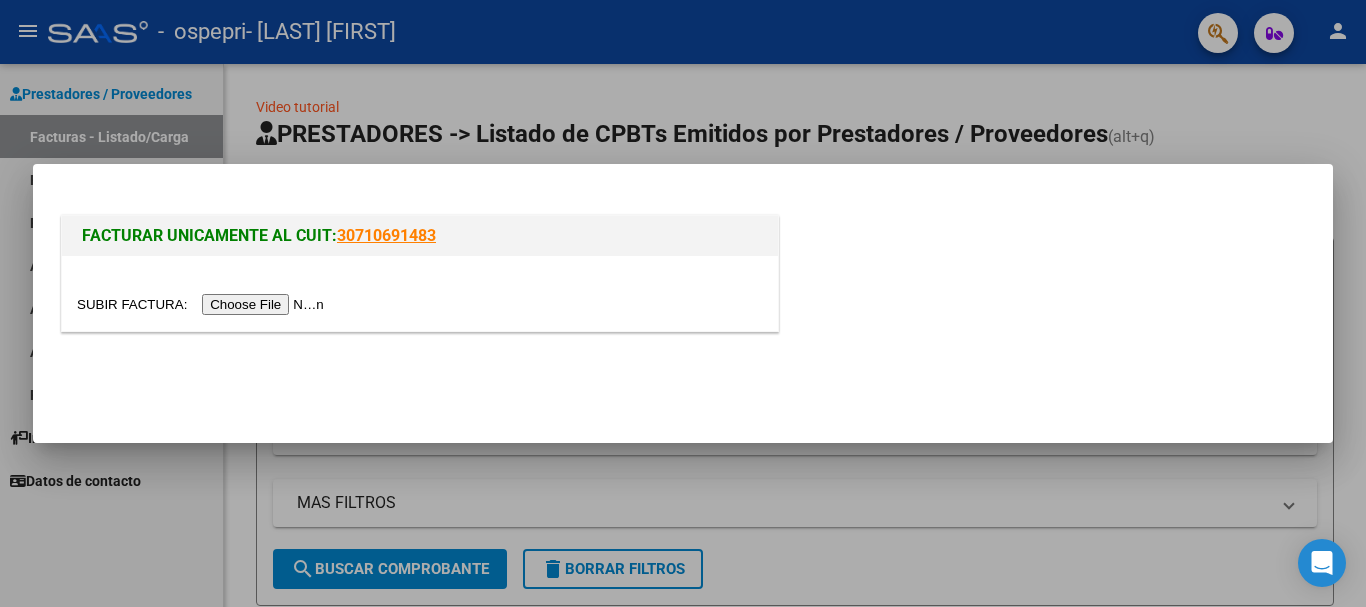 click at bounding box center (203, 304) 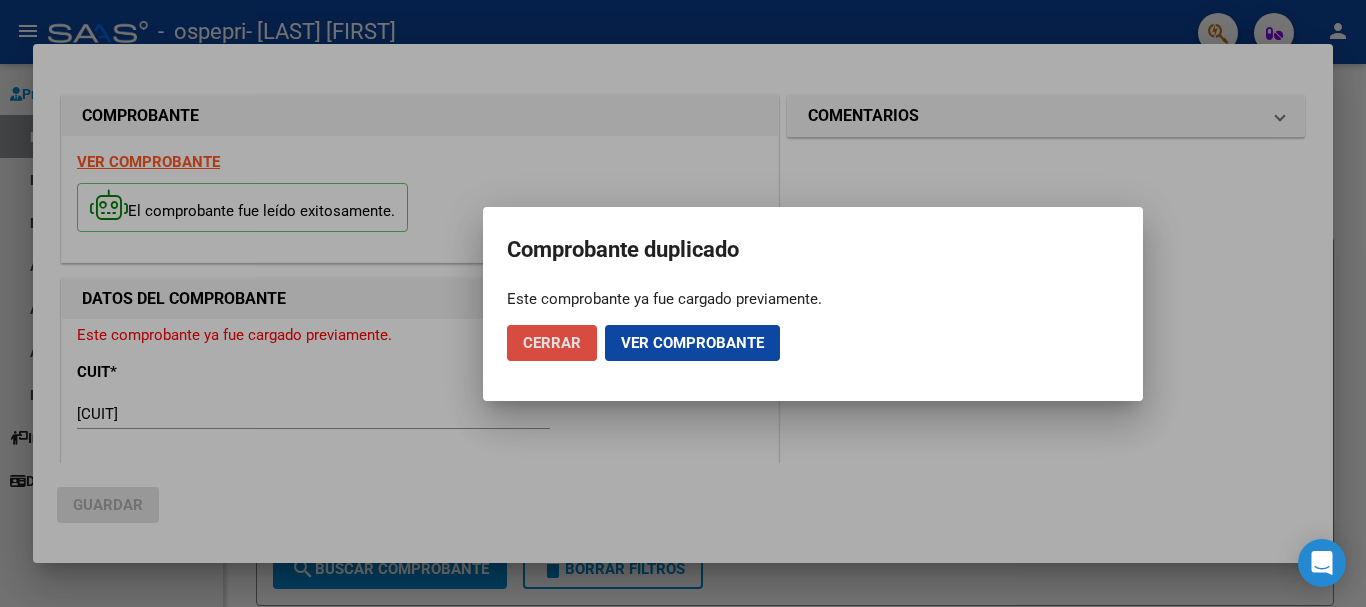 click on "Cerrar" 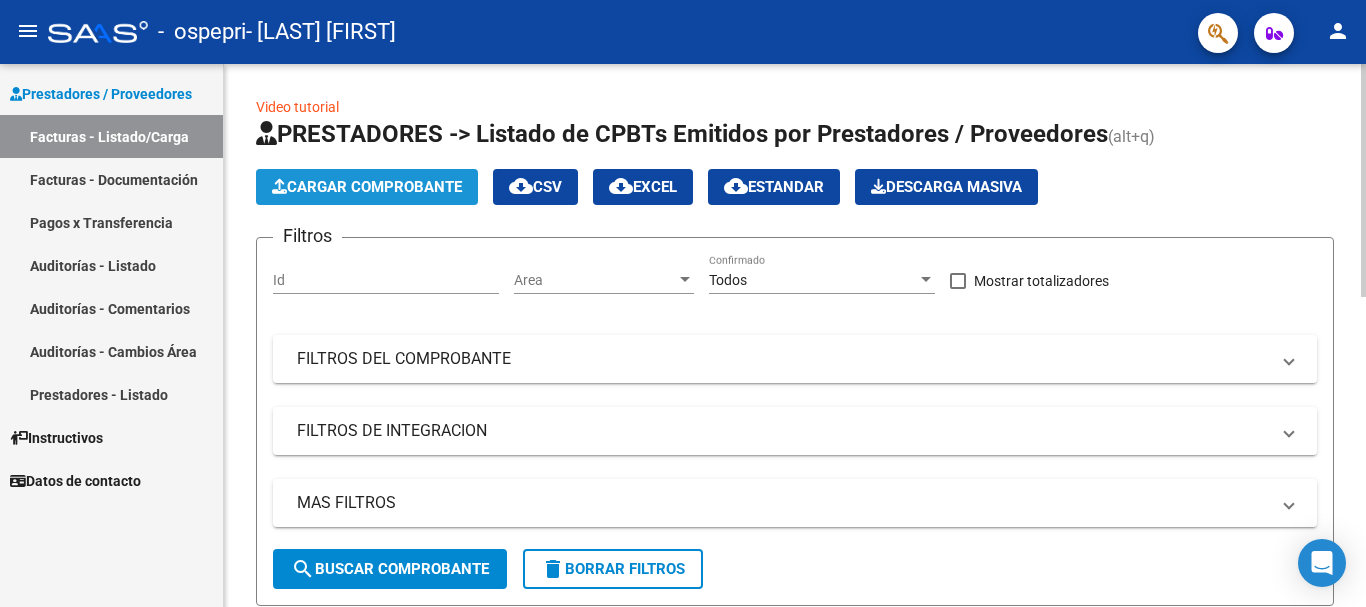 click on "Cargar Comprobante" 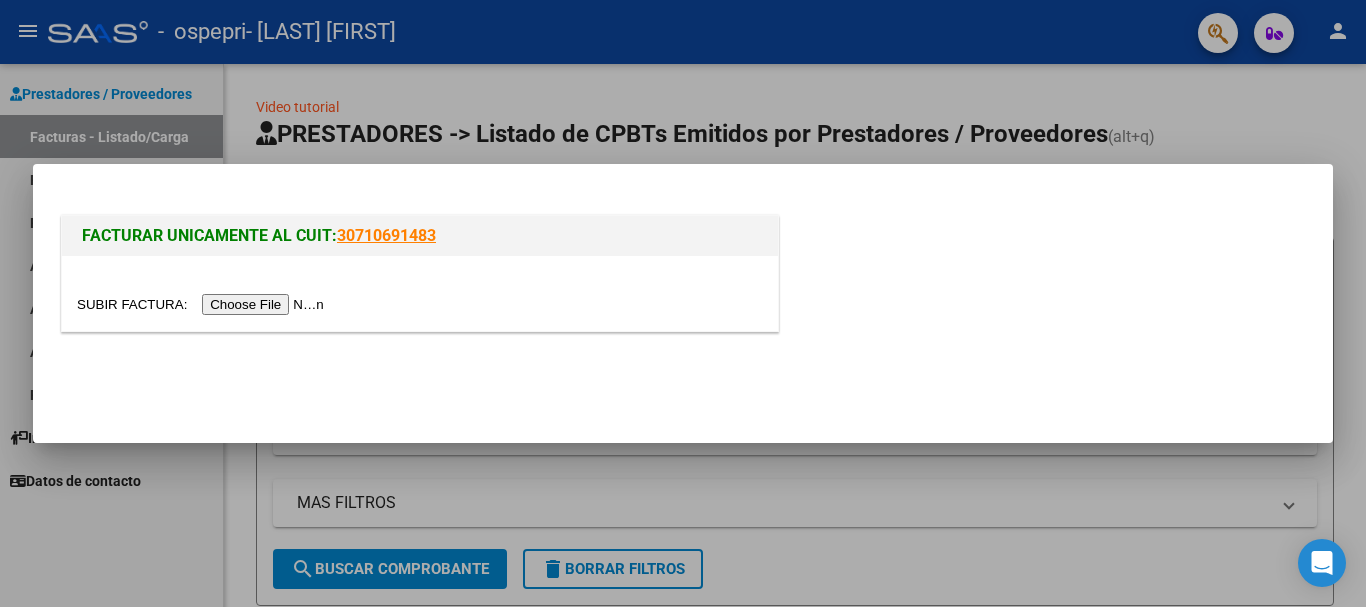 click at bounding box center (203, 304) 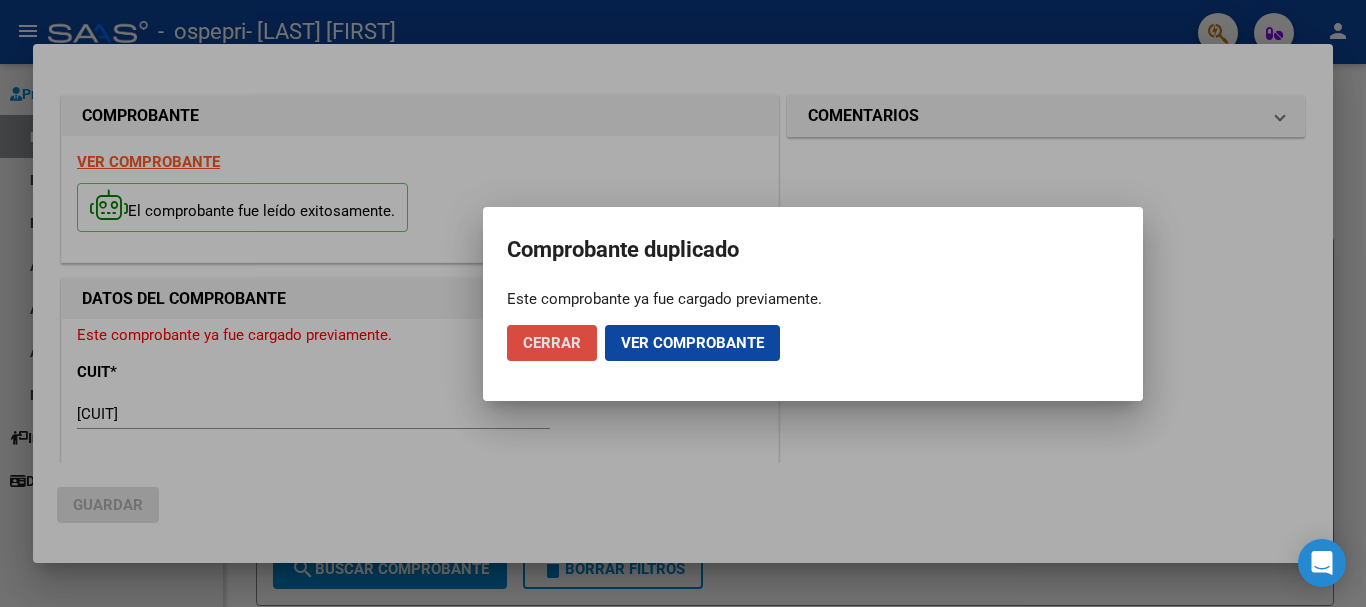 click on "Cerrar" 